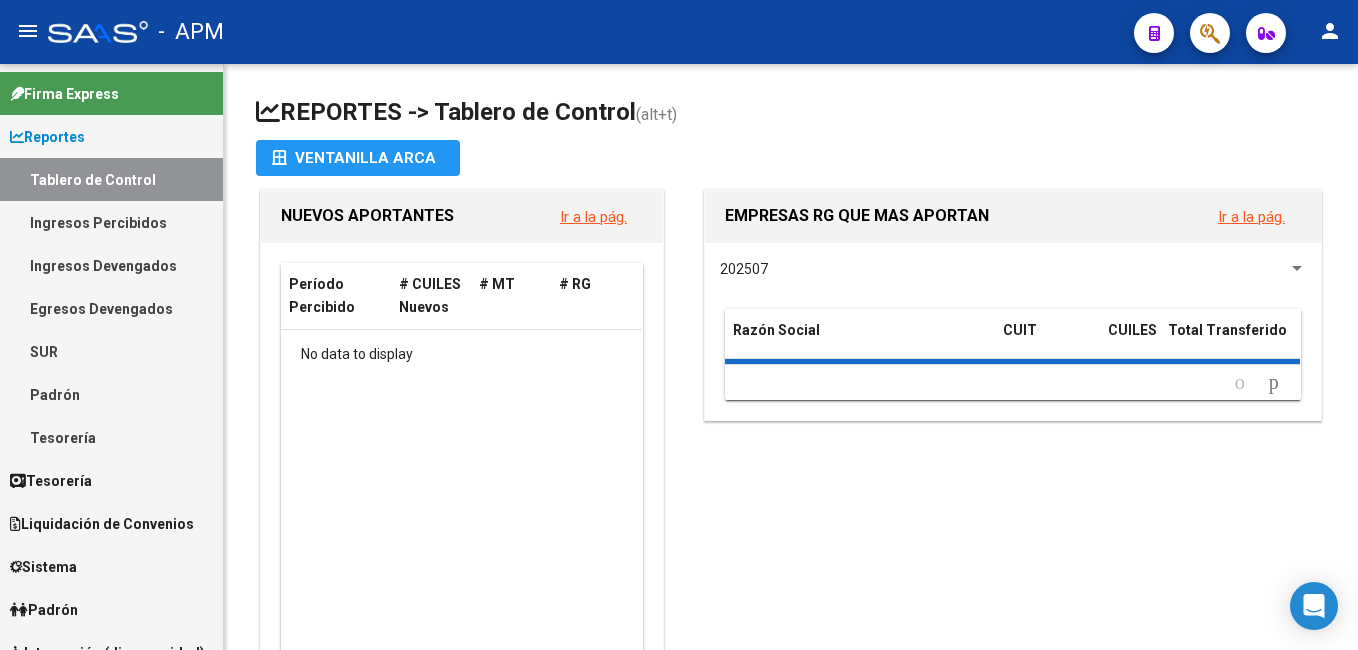 scroll, scrollTop: 0, scrollLeft: 0, axis: both 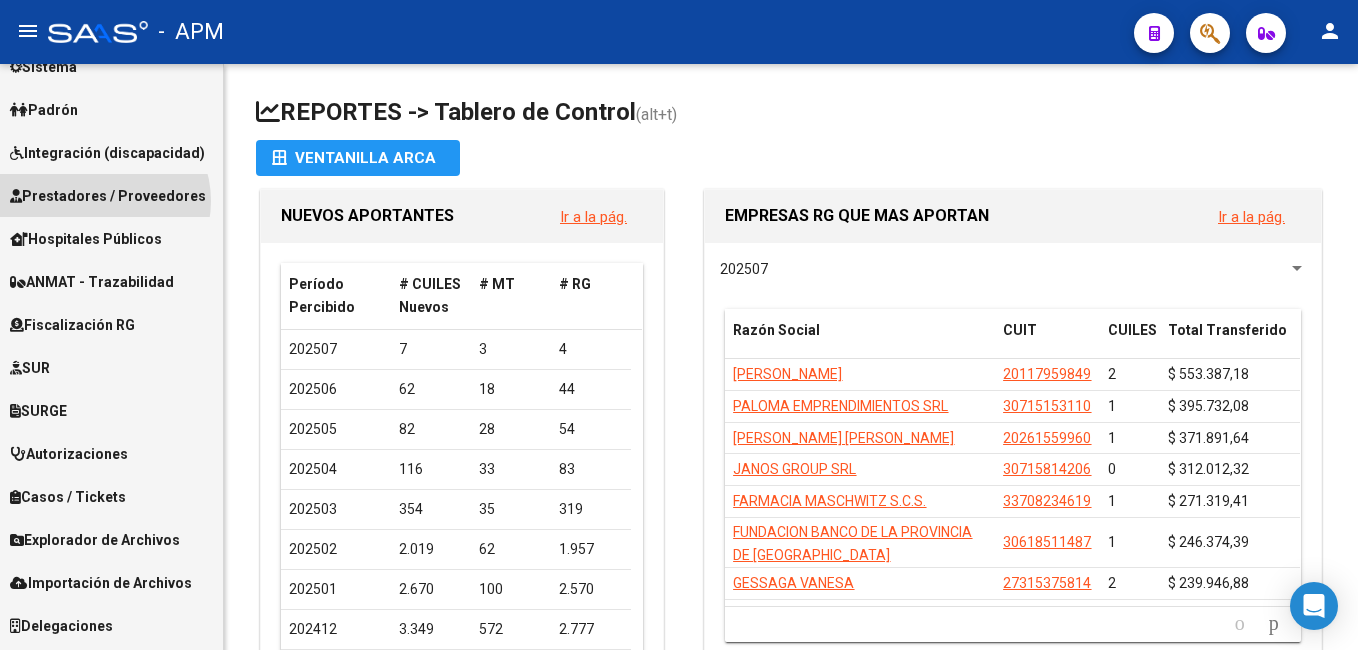 click on "Prestadores / Proveedores" at bounding box center (108, 196) 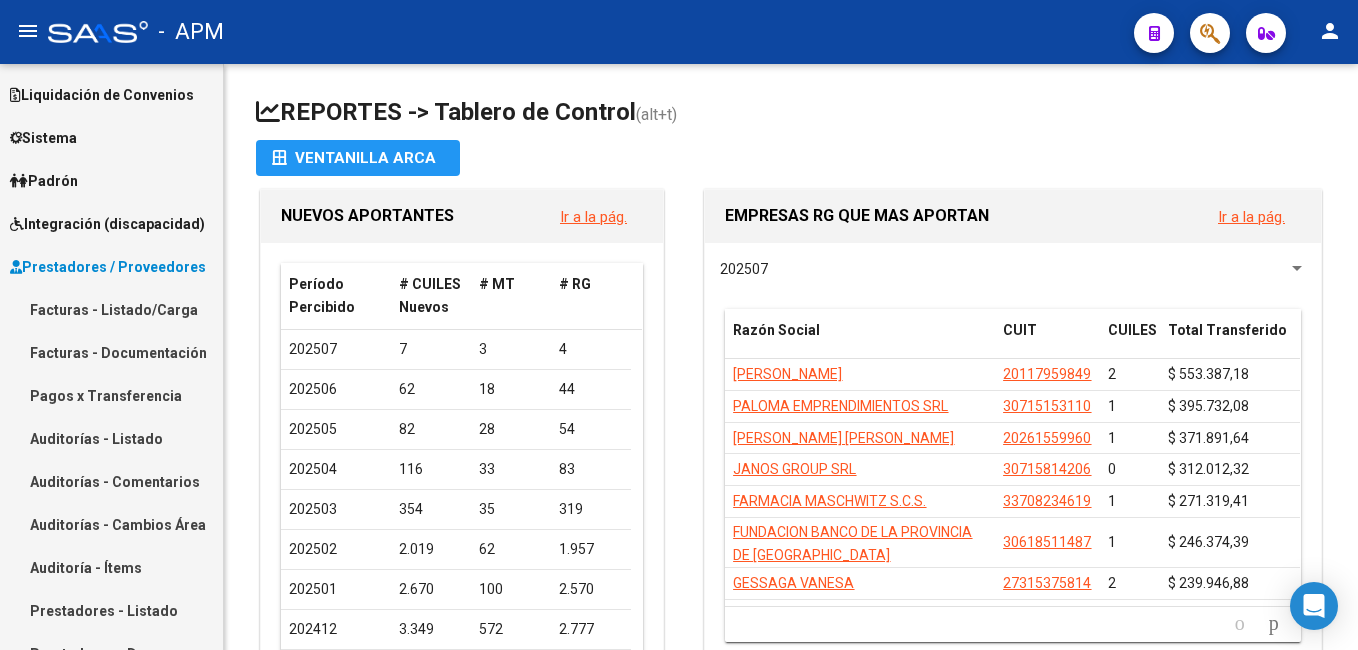 scroll, scrollTop: 99, scrollLeft: 0, axis: vertical 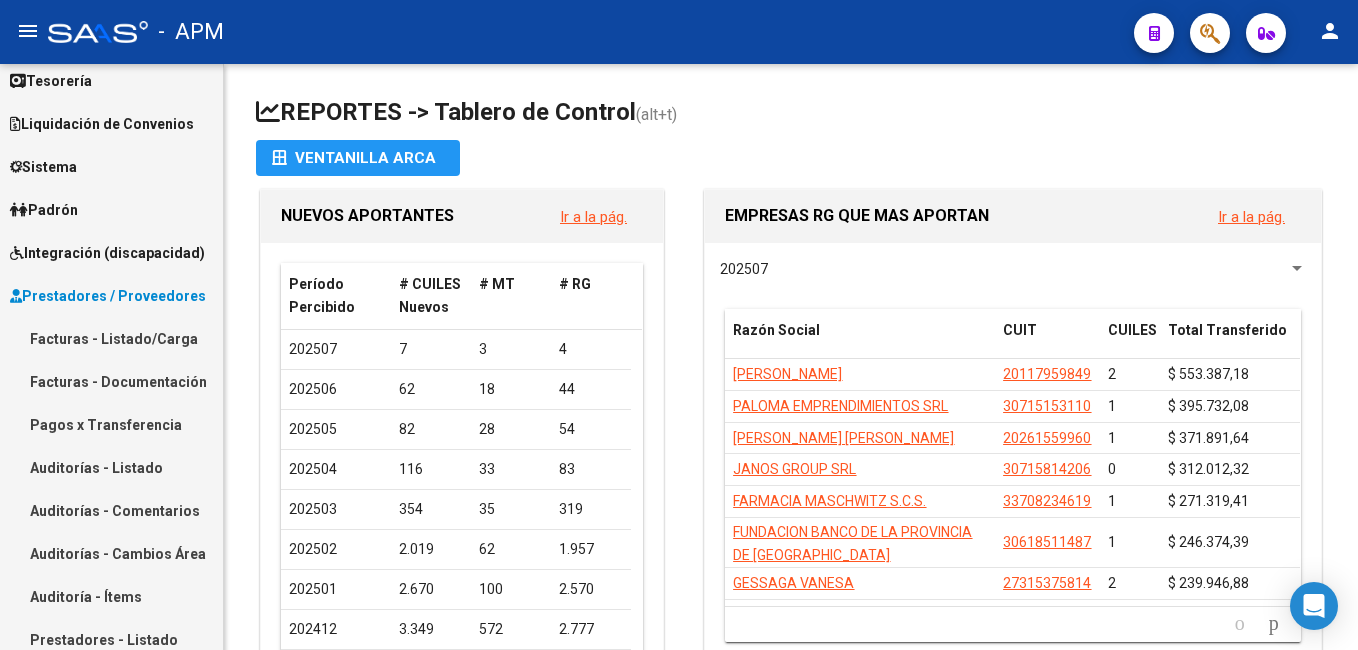 click on "Facturas - Listado/Carga" at bounding box center (111, 338) 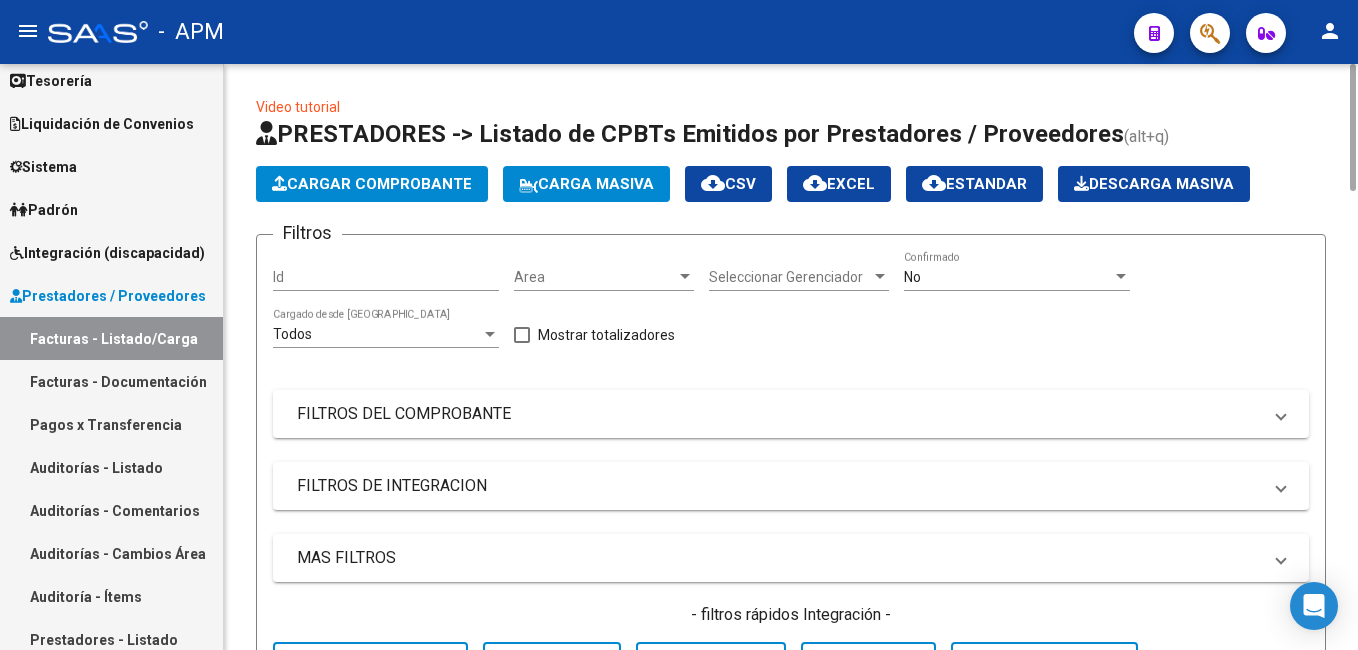 click on "Cargar Comprobante" 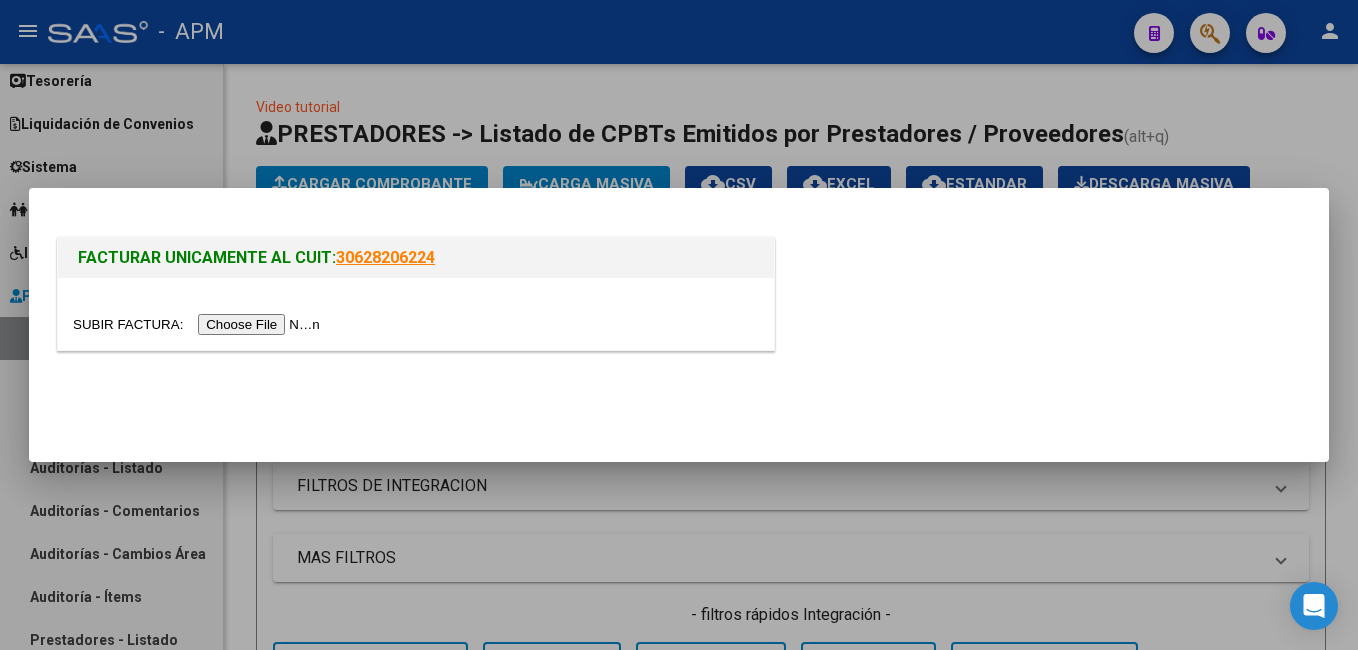 click at bounding box center [199, 324] 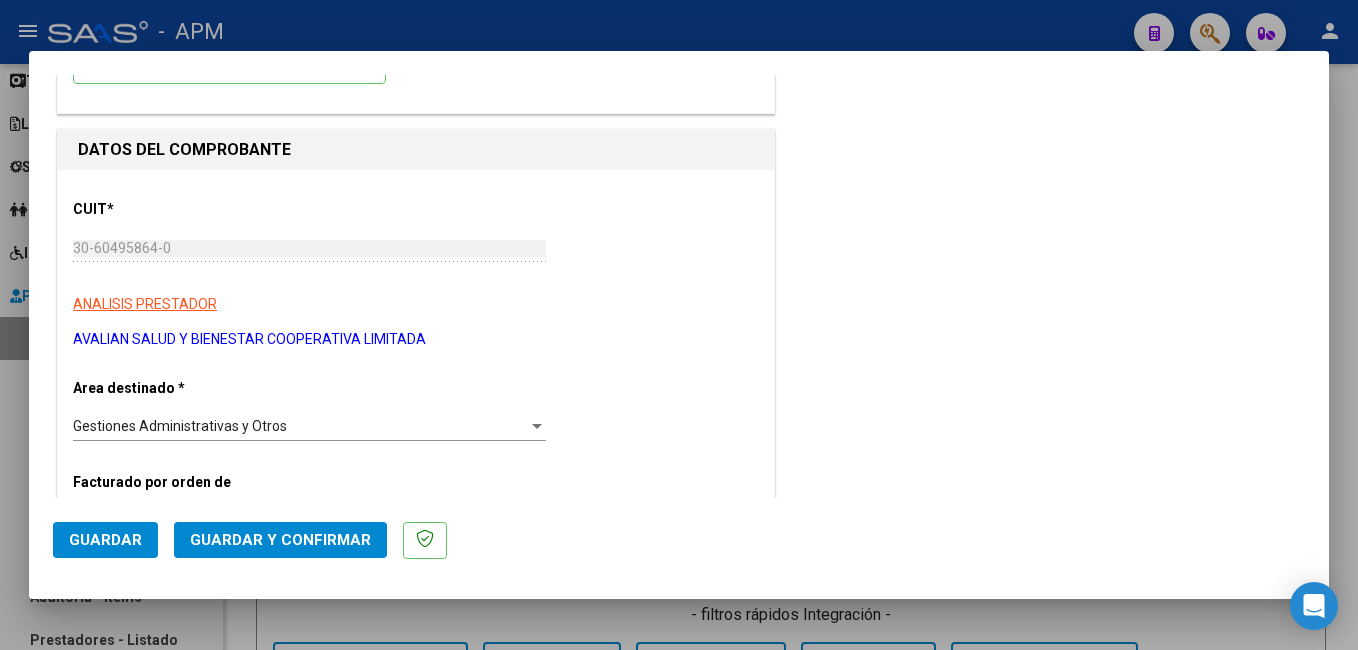 scroll, scrollTop: 700, scrollLeft: 0, axis: vertical 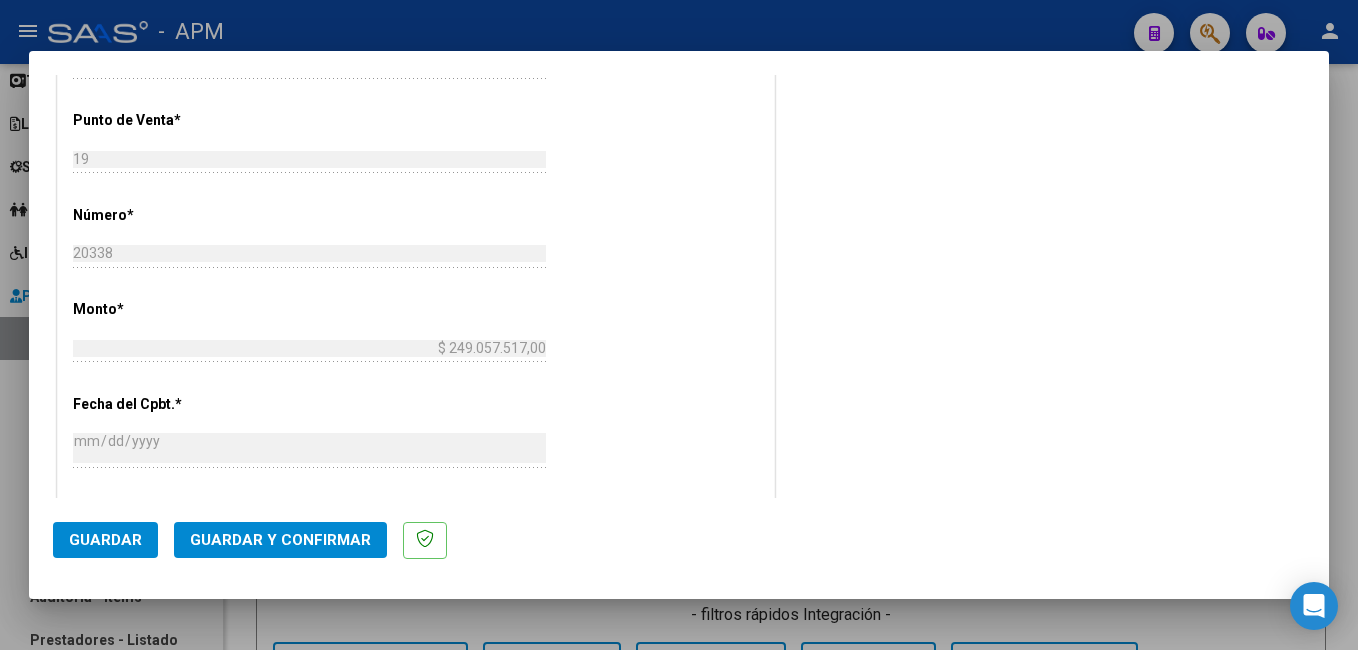 click on "Guardar y Confirmar" 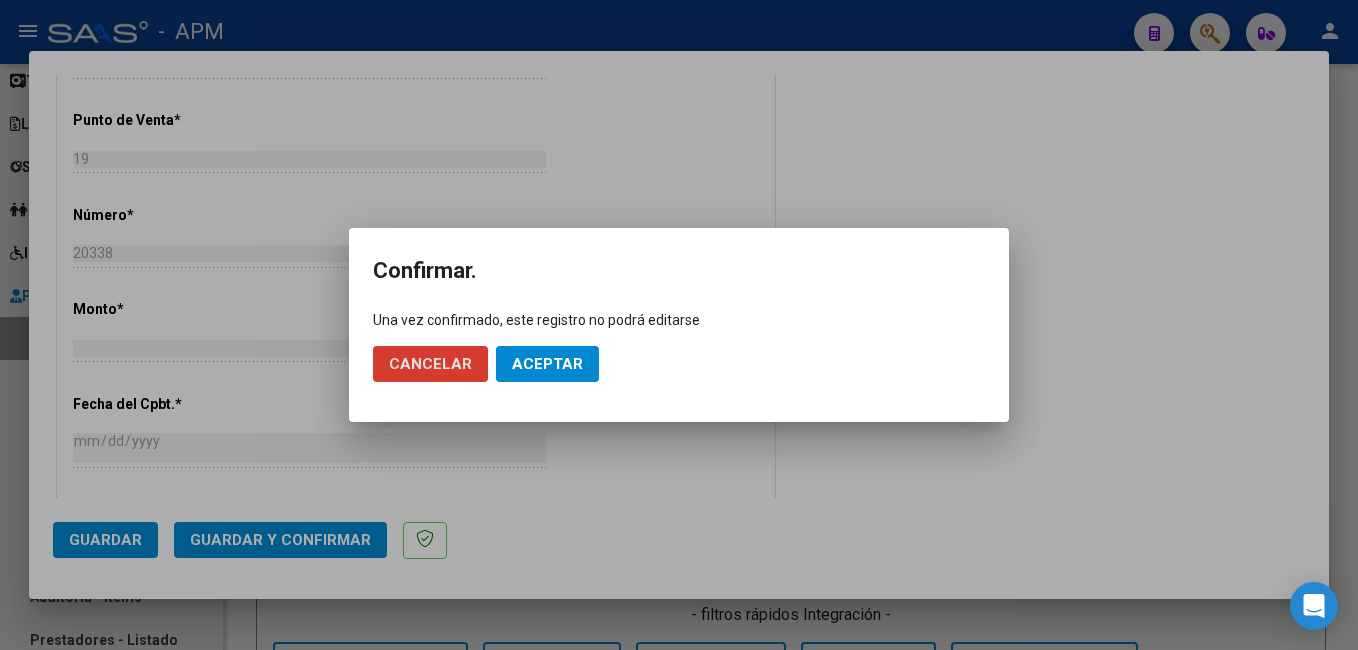 click on "Cancelar Aceptar" 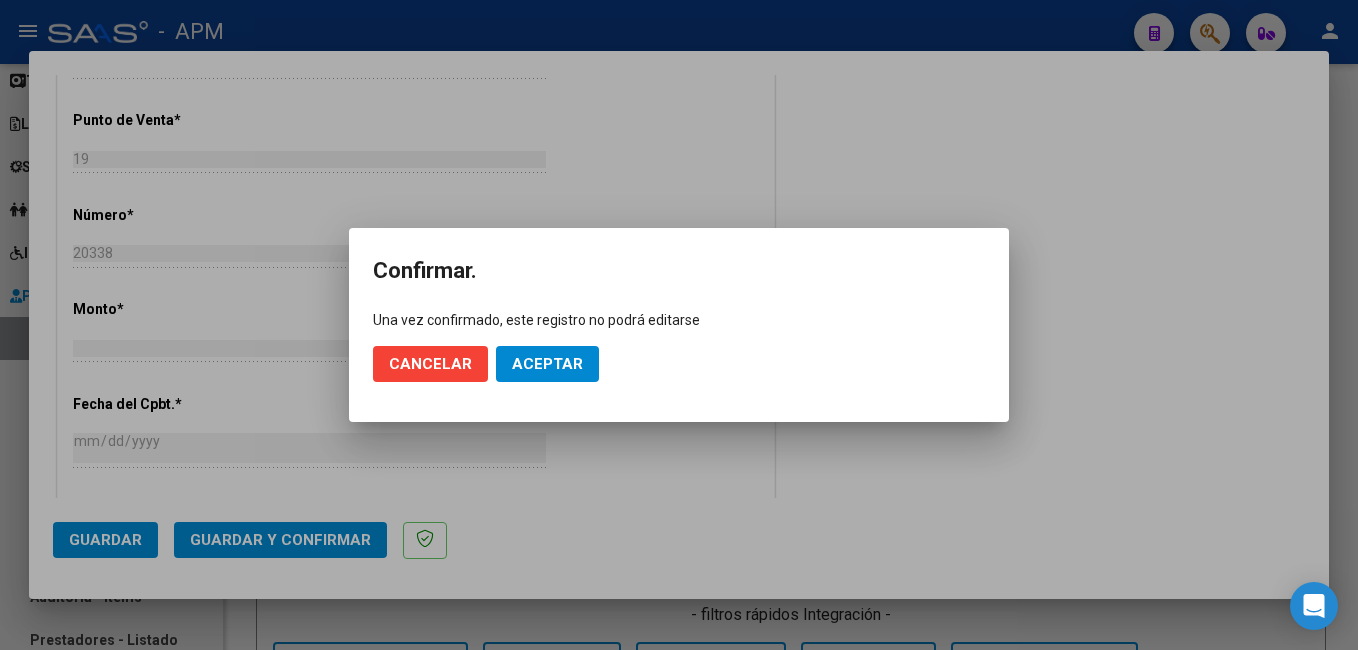 click on "Aceptar" 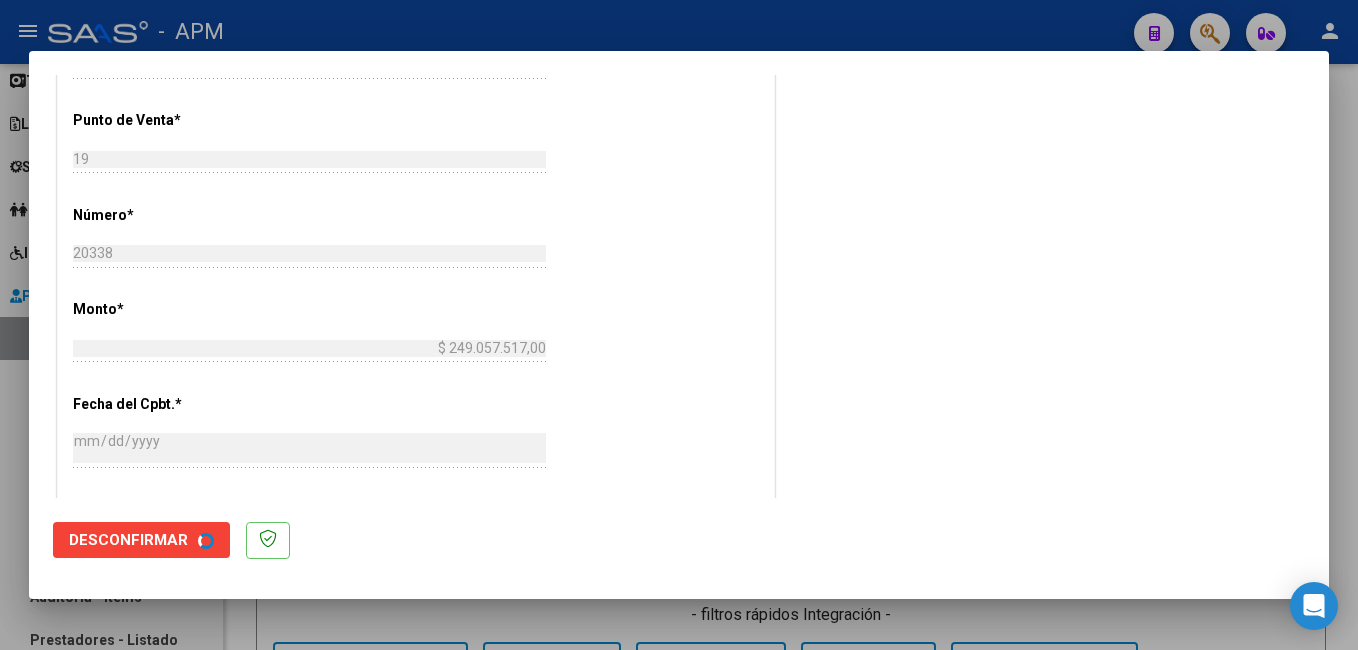 scroll, scrollTop: 0, scrollLeft: 0, axis: both 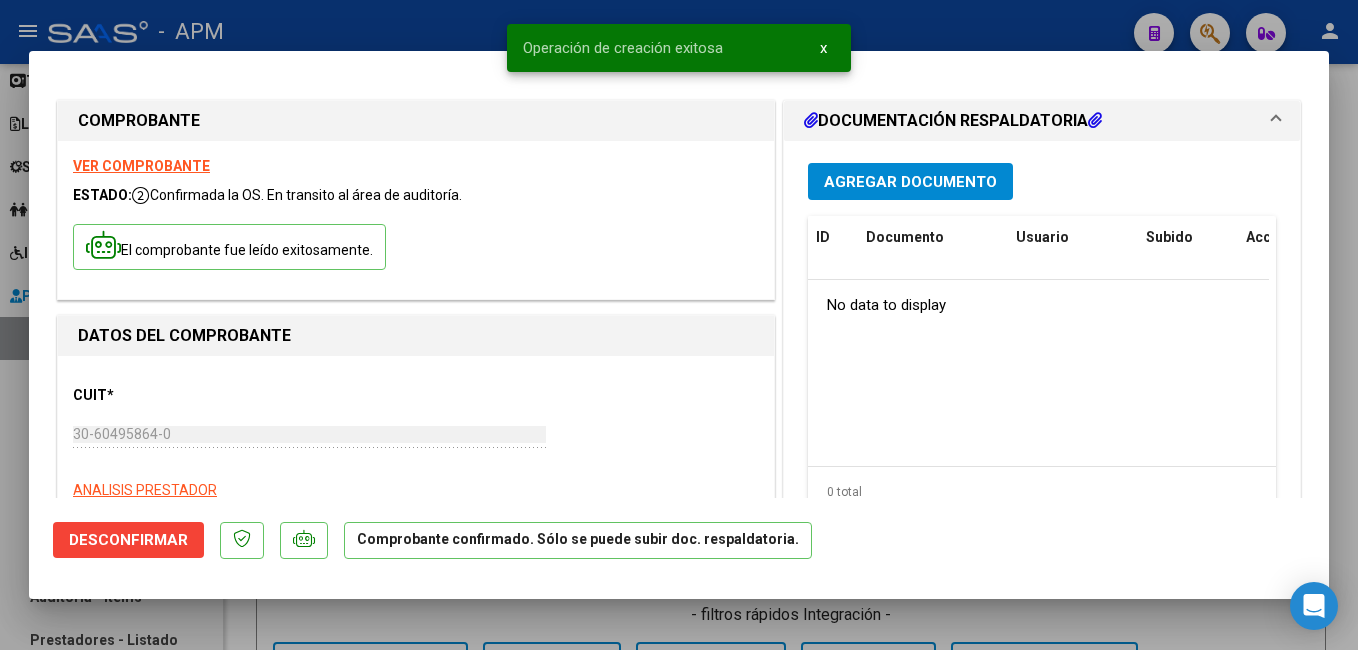 type 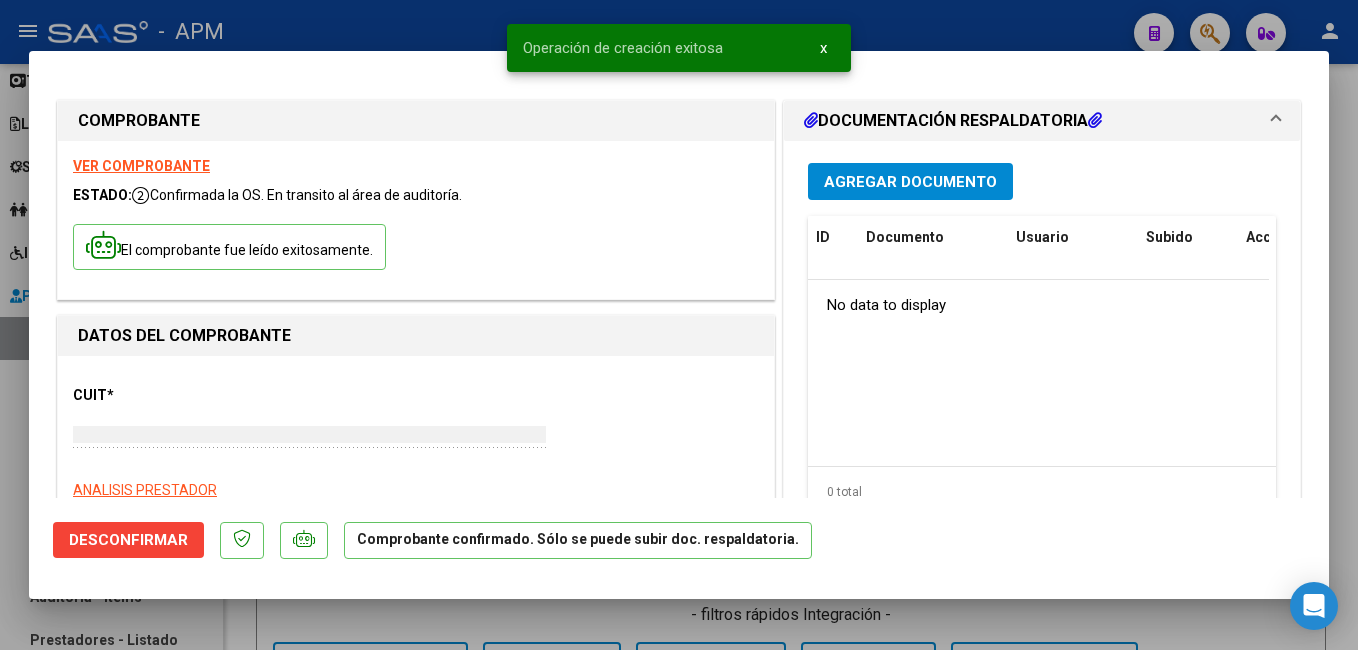 type 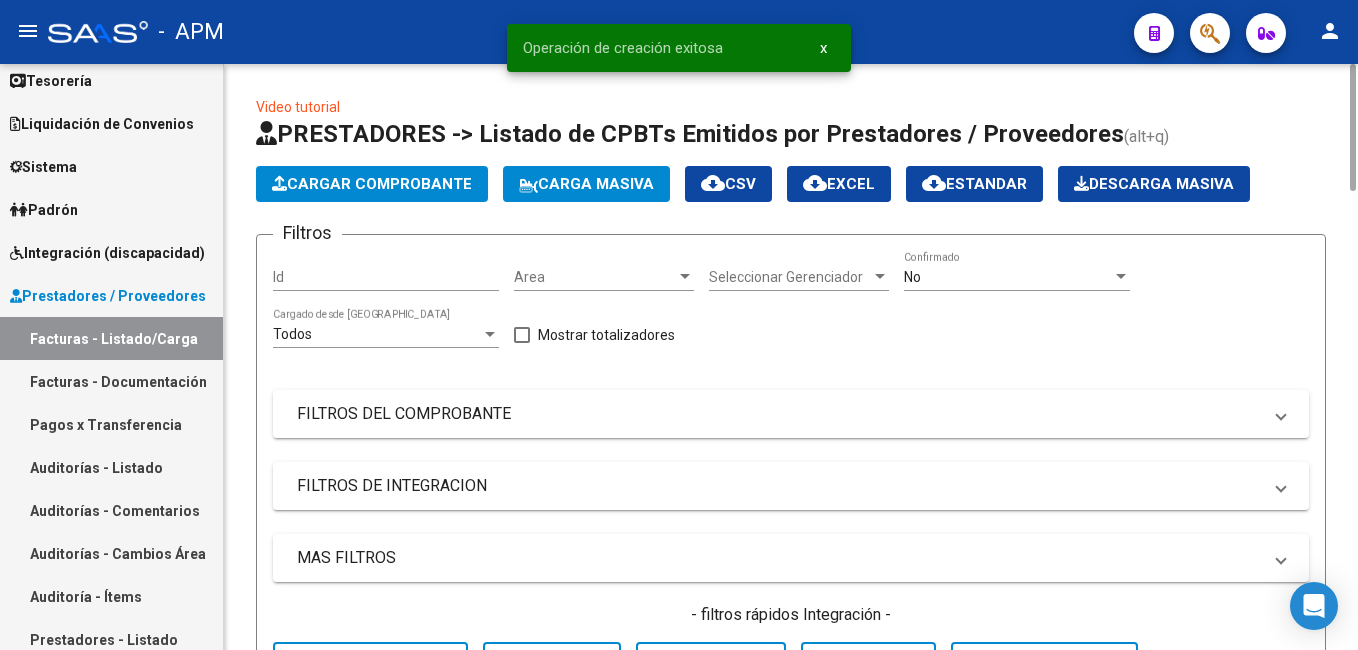 click on "Cargar Comprobante" 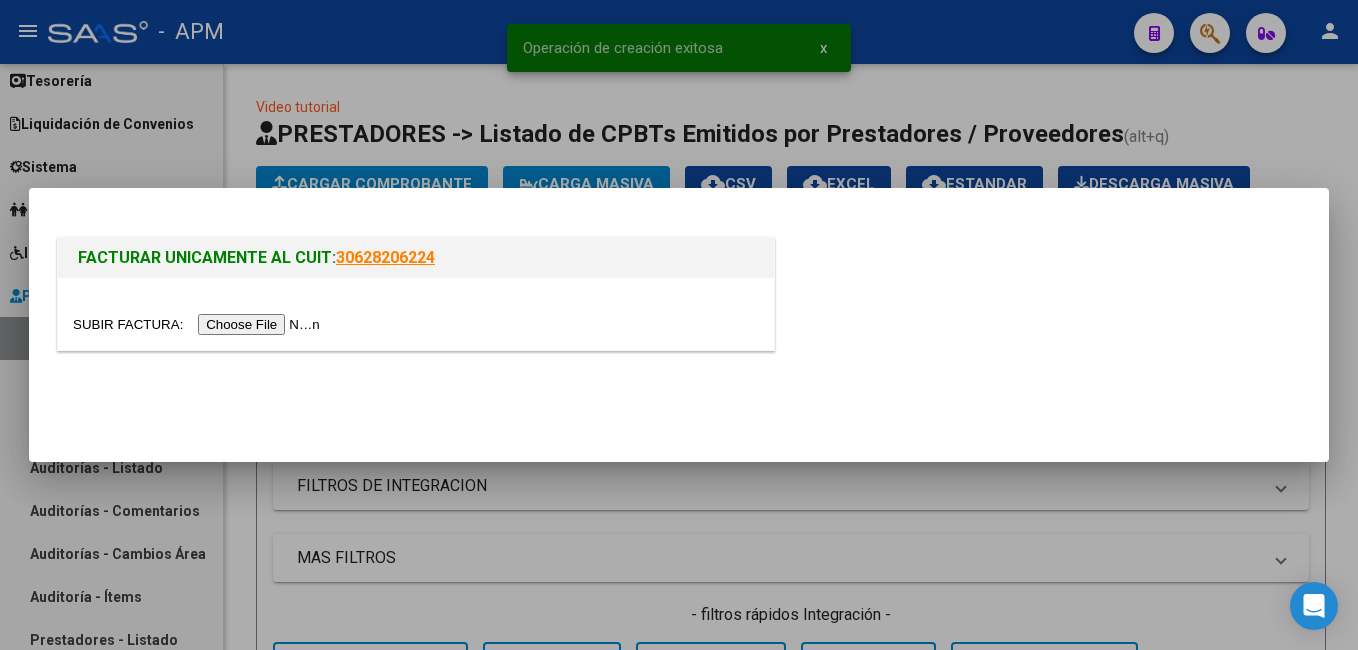 click at bounding box center (199, 324) 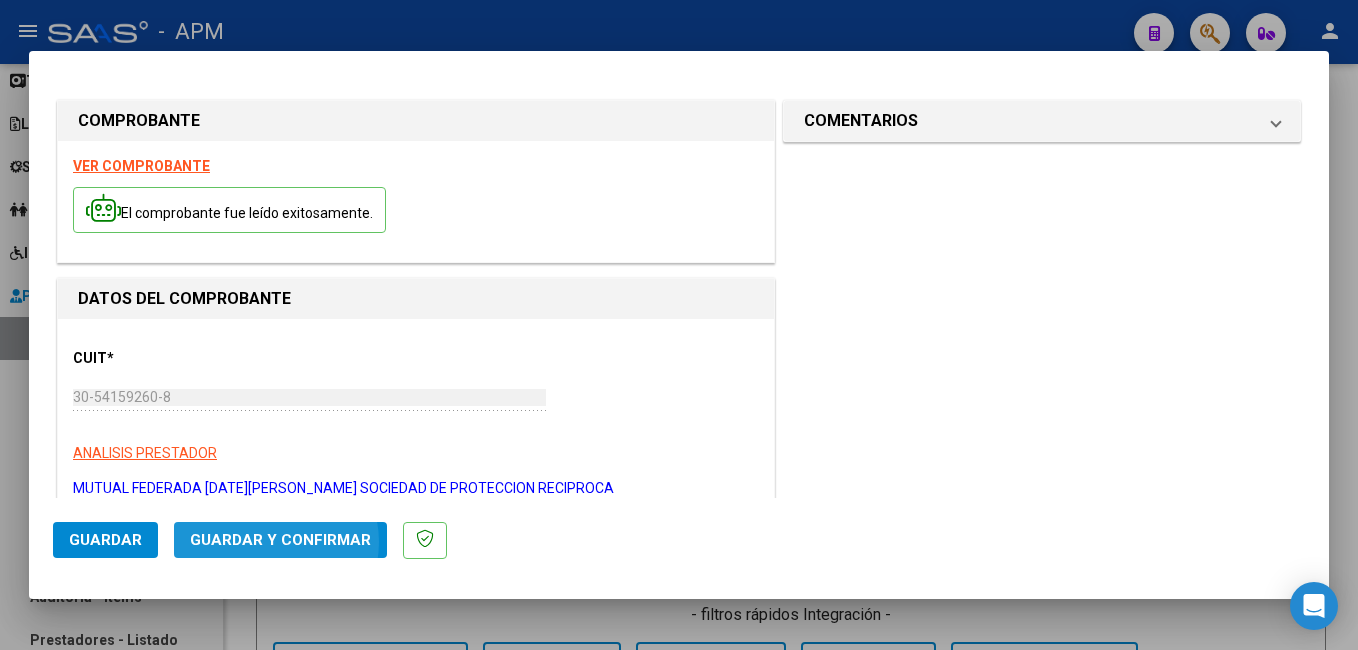 click on "Guardar y Confirmar" 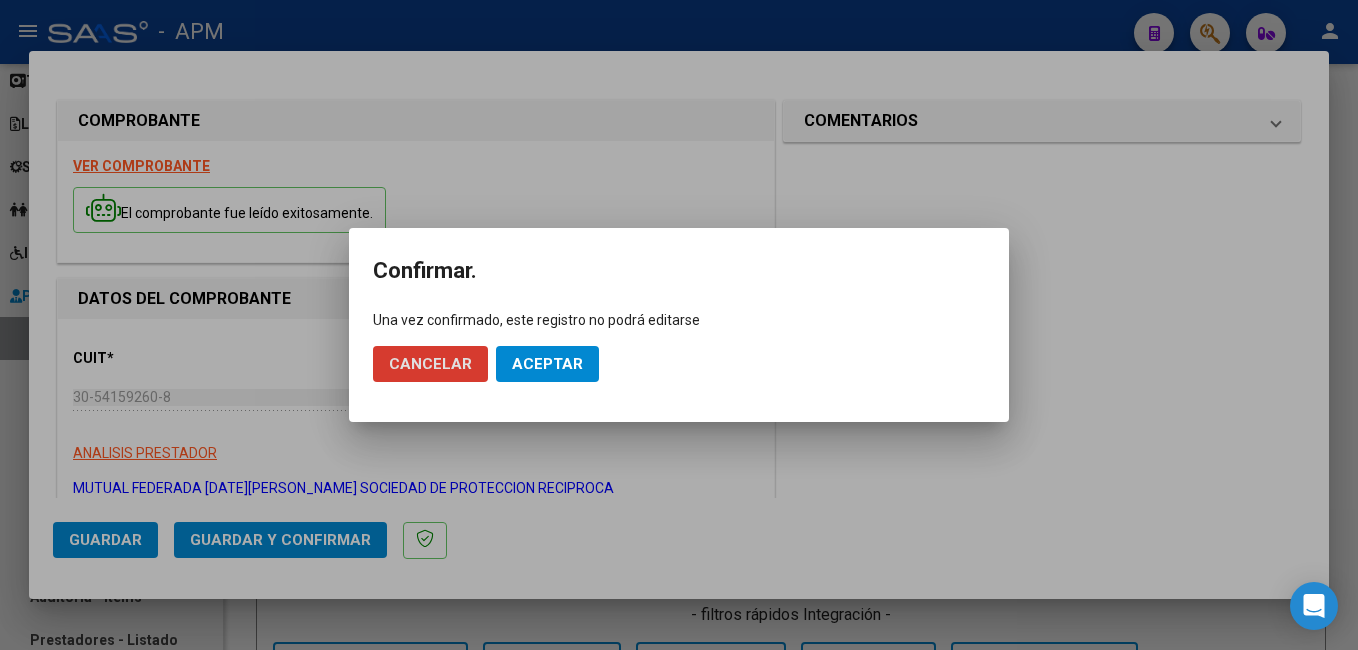click on "Aceptar" 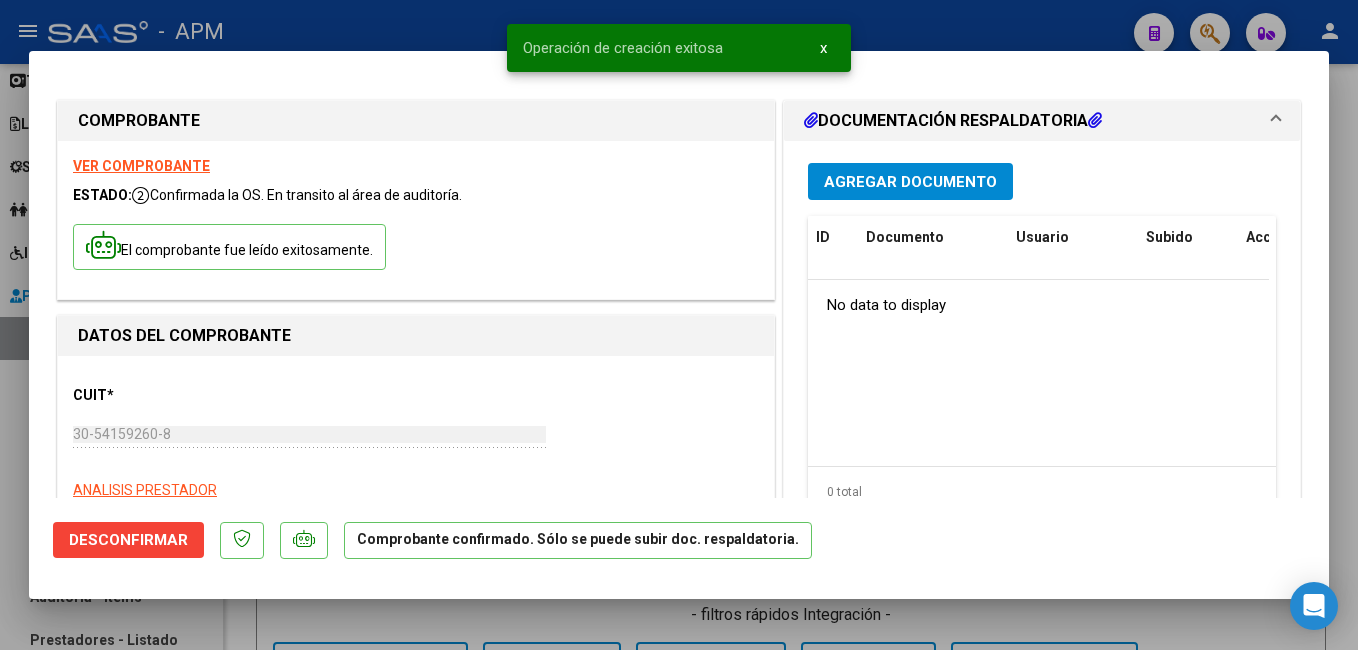 type 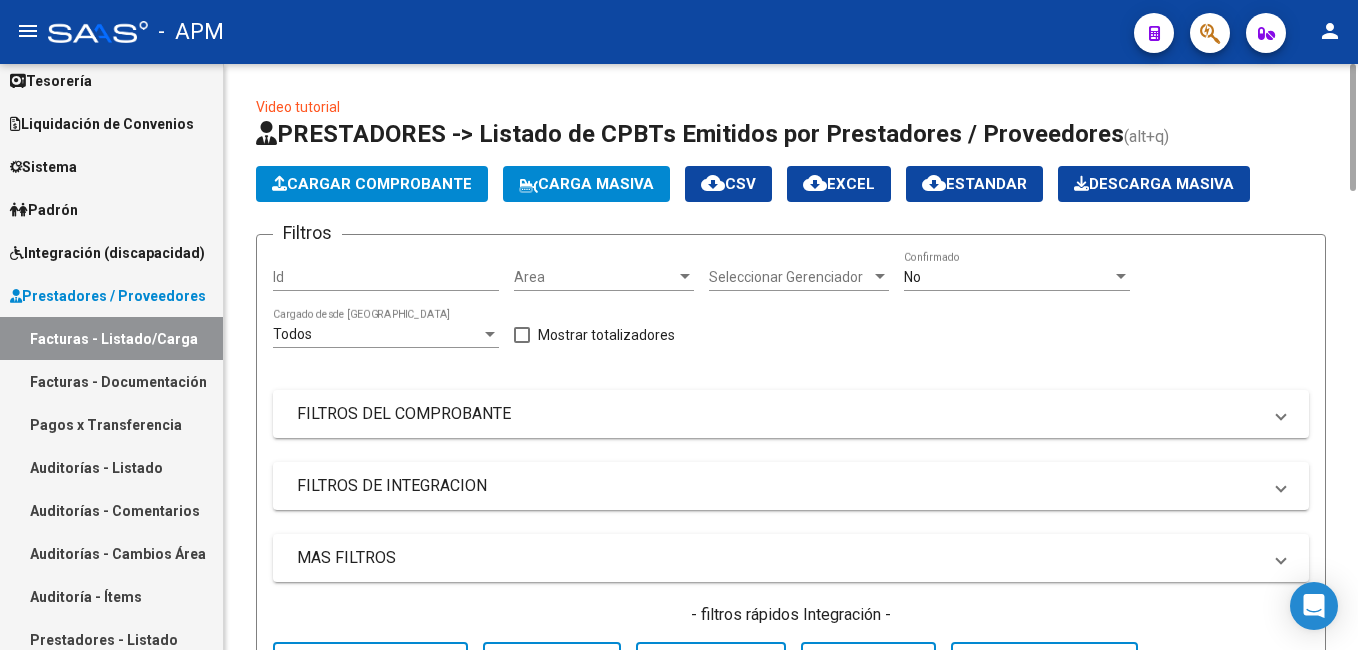 click on "Cargar Comprobante" 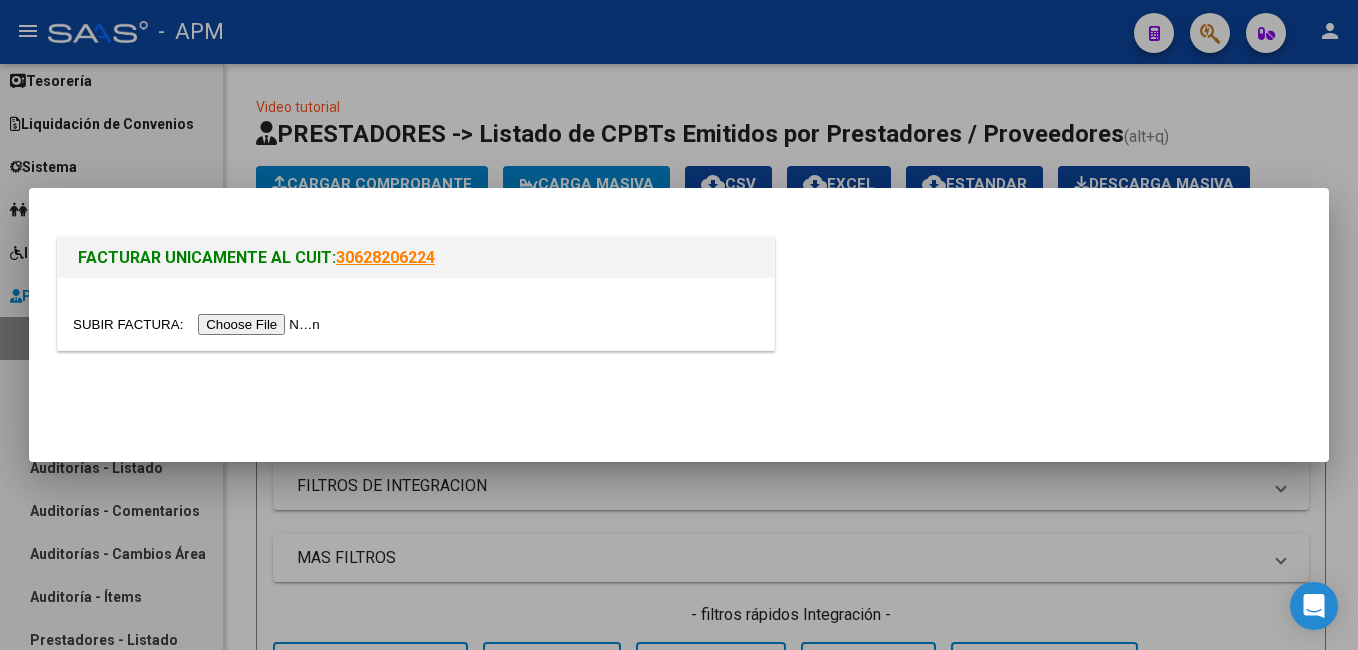 click at bounding box center (199, 324) 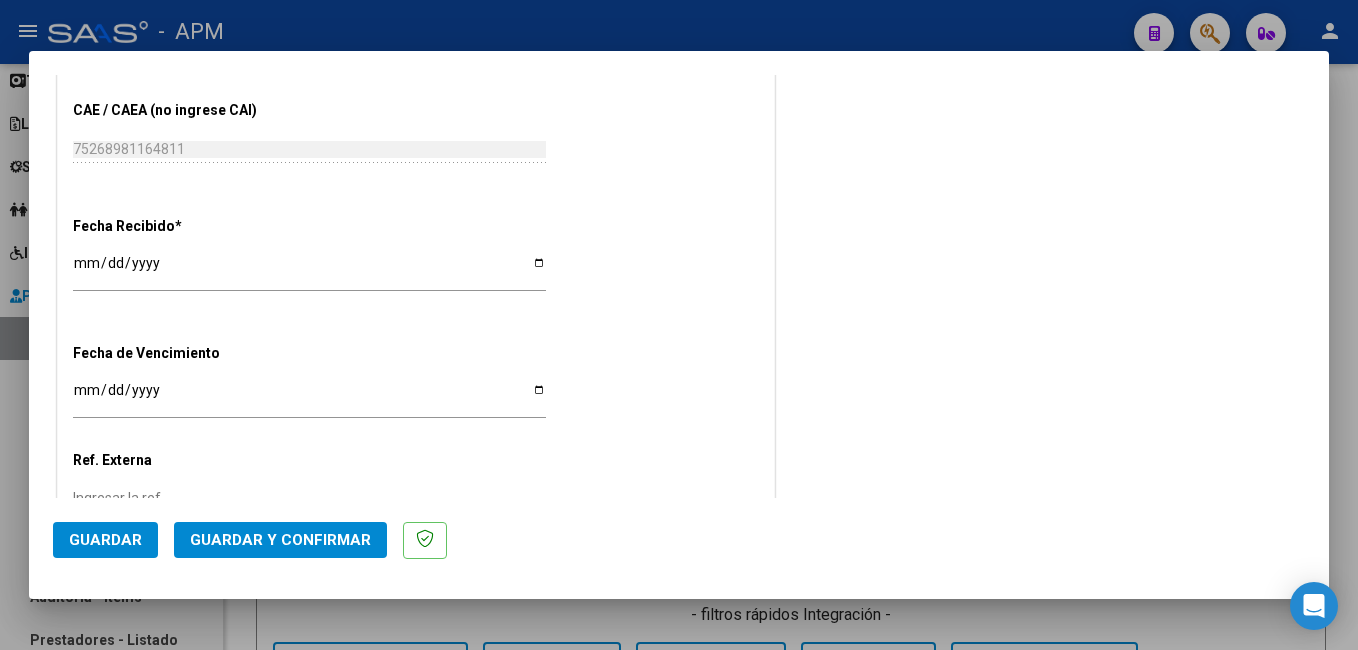 scroll, scrollTop: 1151, scrollLeft: 0, axis: vertical 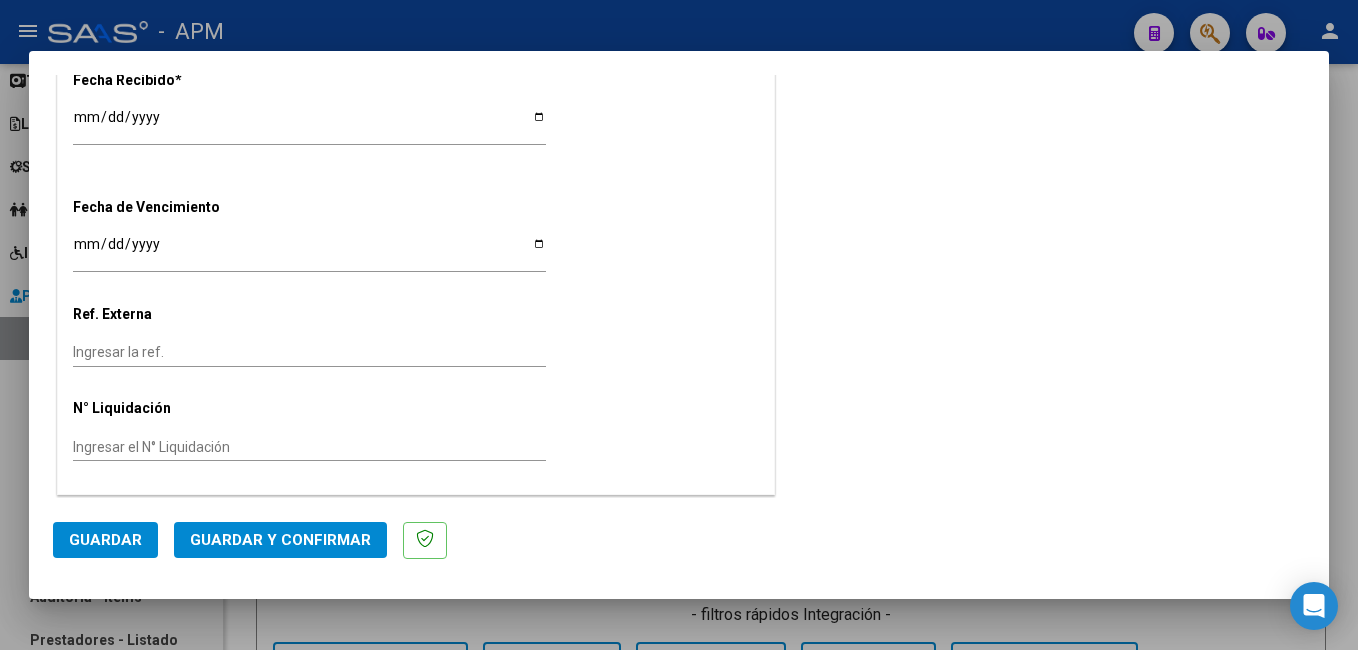 click on "Guardar y Confirmar" 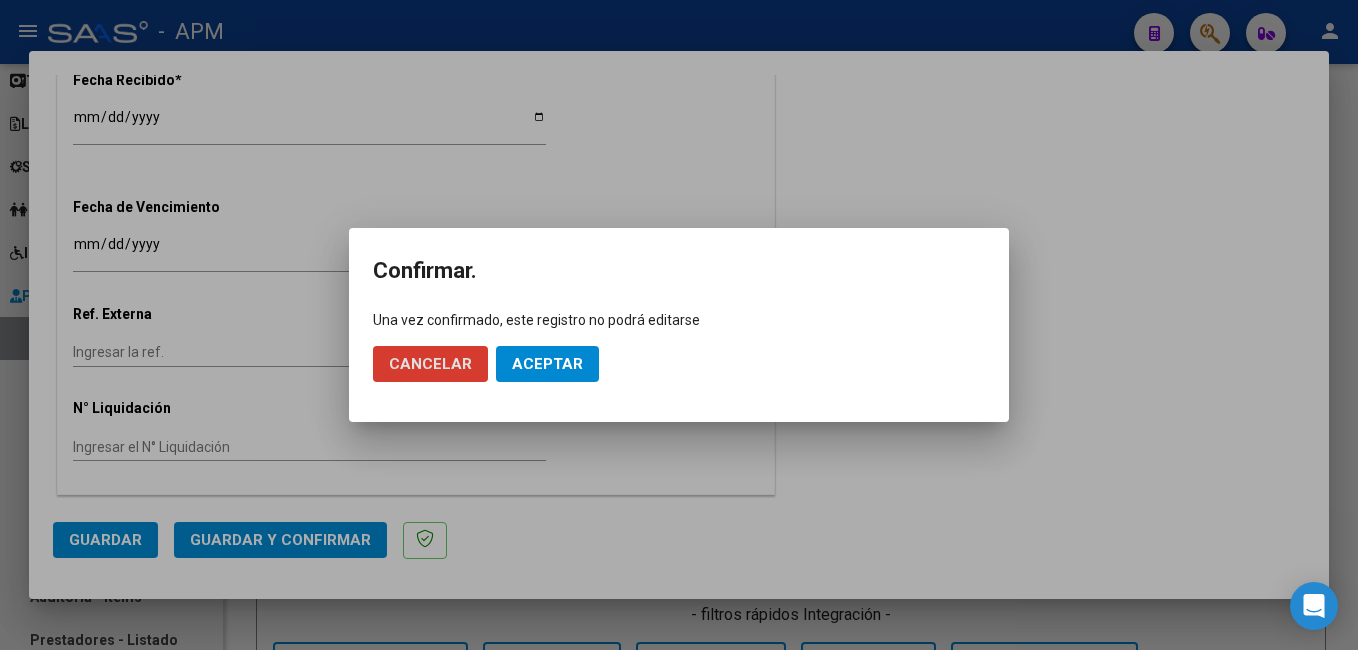 click on "Aceptar" 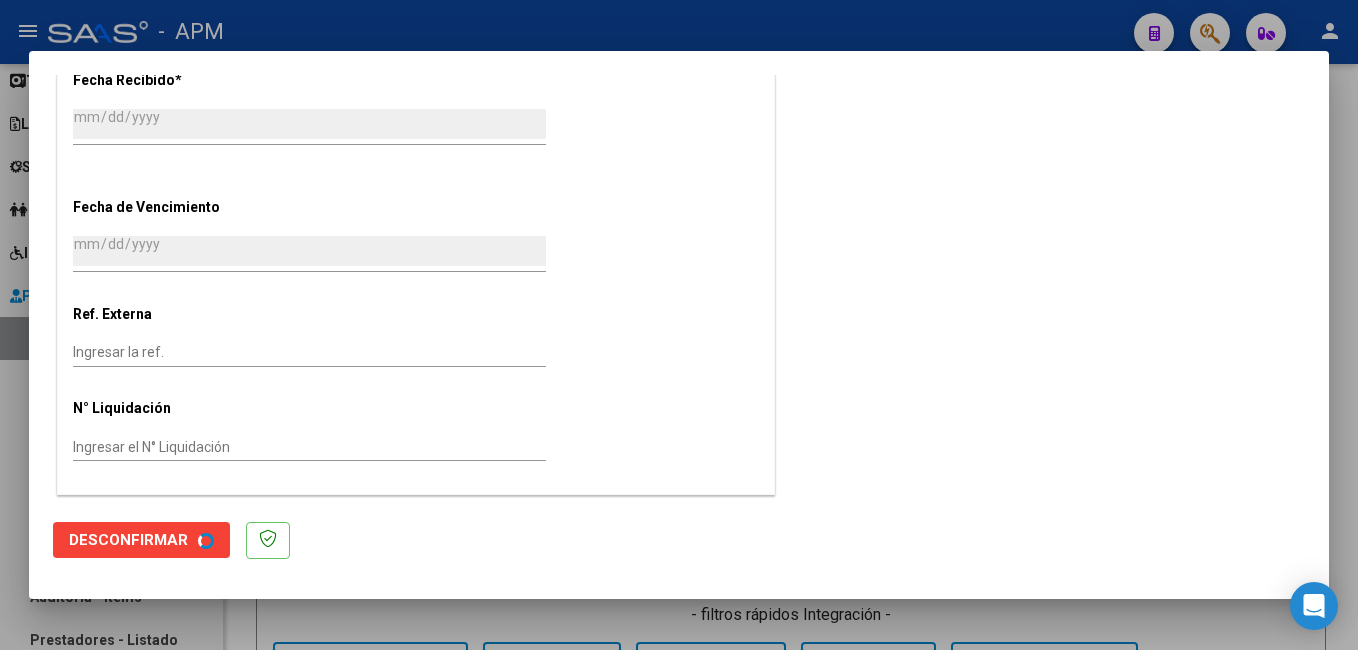 scroll, scrollTop: 0, scrollLeft: 0, axis: both 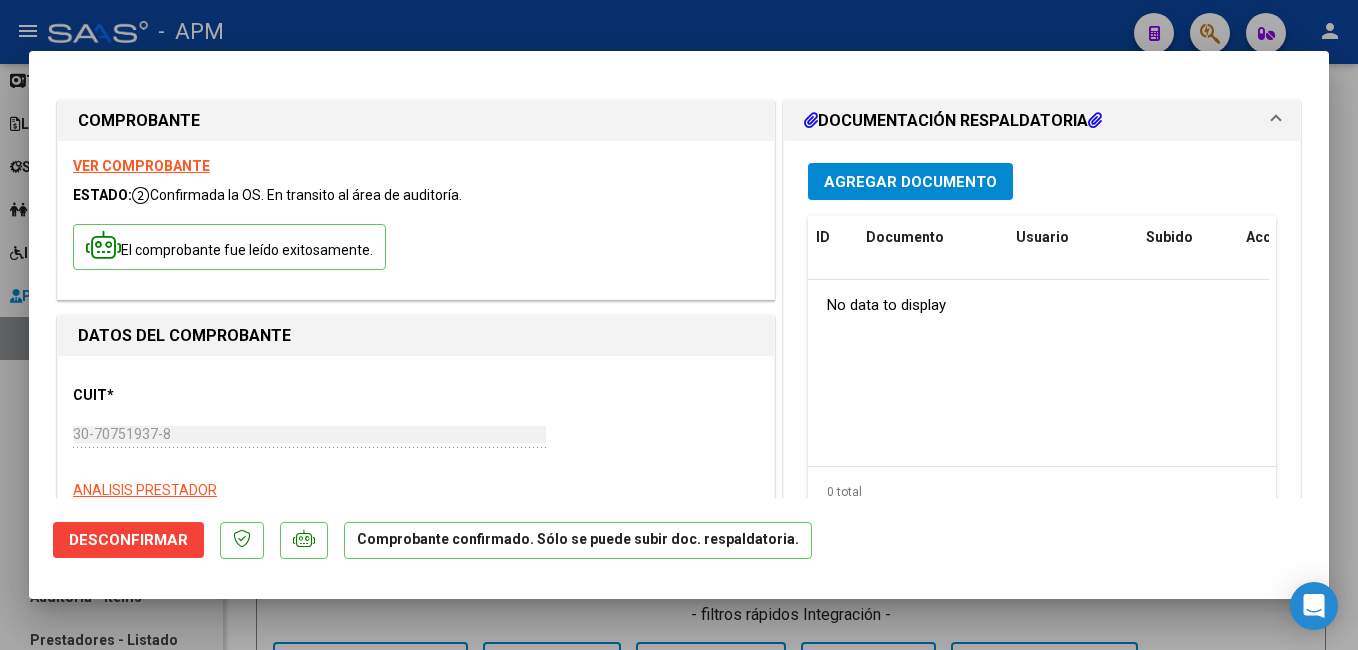 type 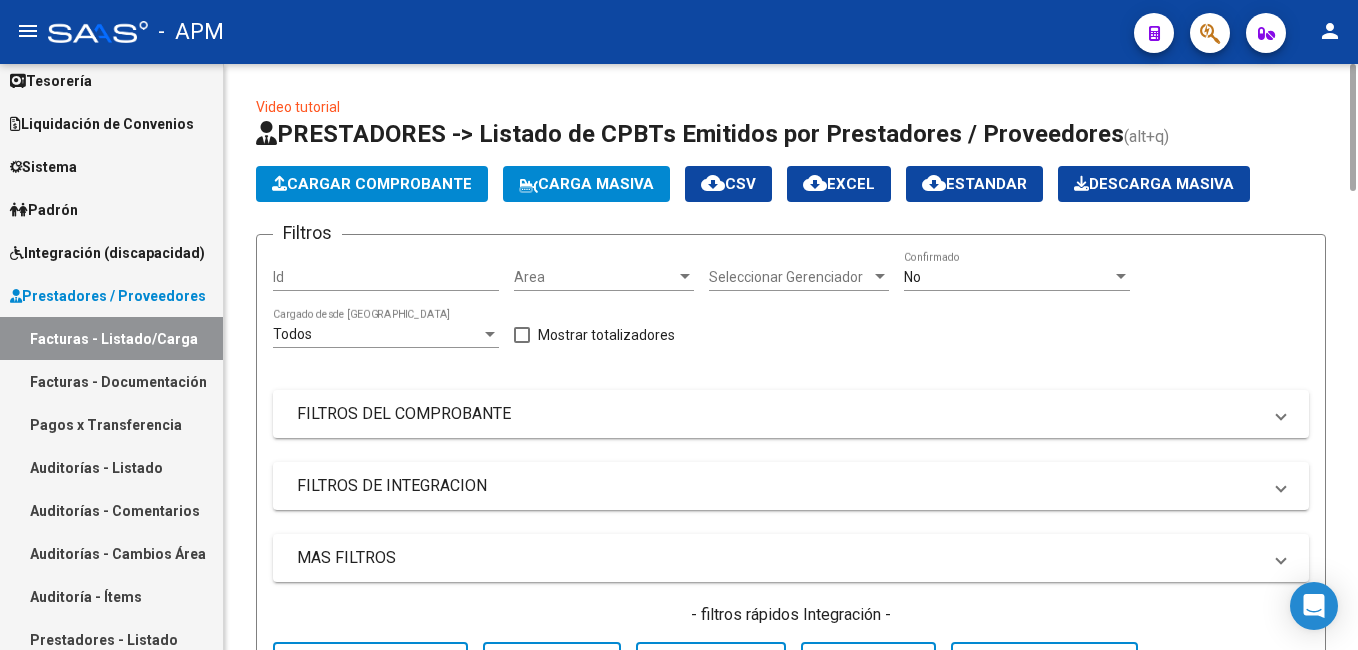 click on "Cargar Comprobante" 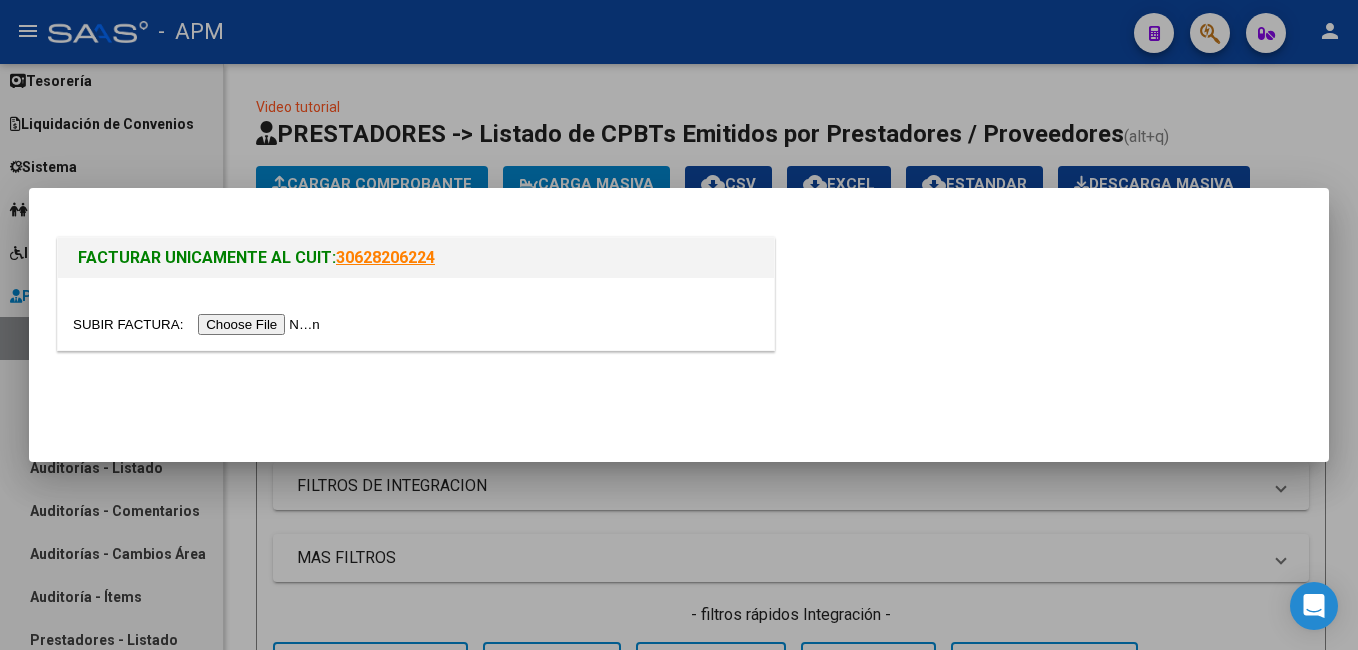 click at bounding box center [199, 324] 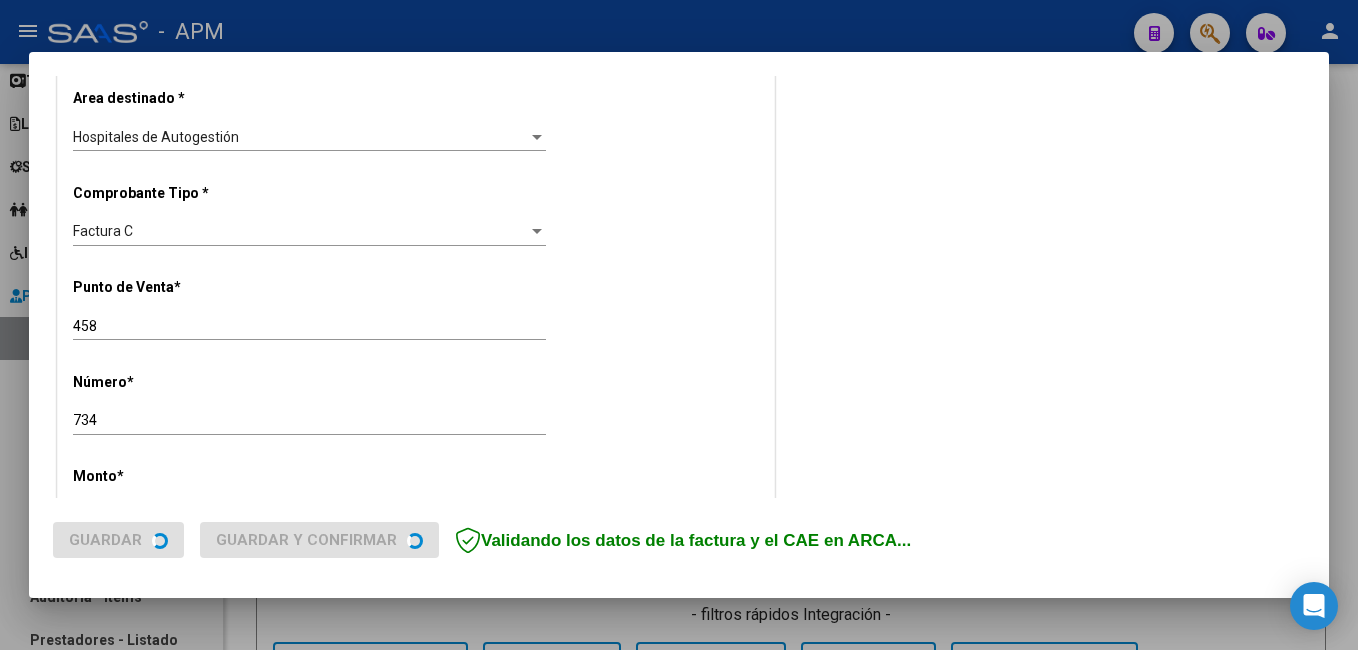 scroll, scrollTop: 600, scrollLeft: 0, axis: vertical 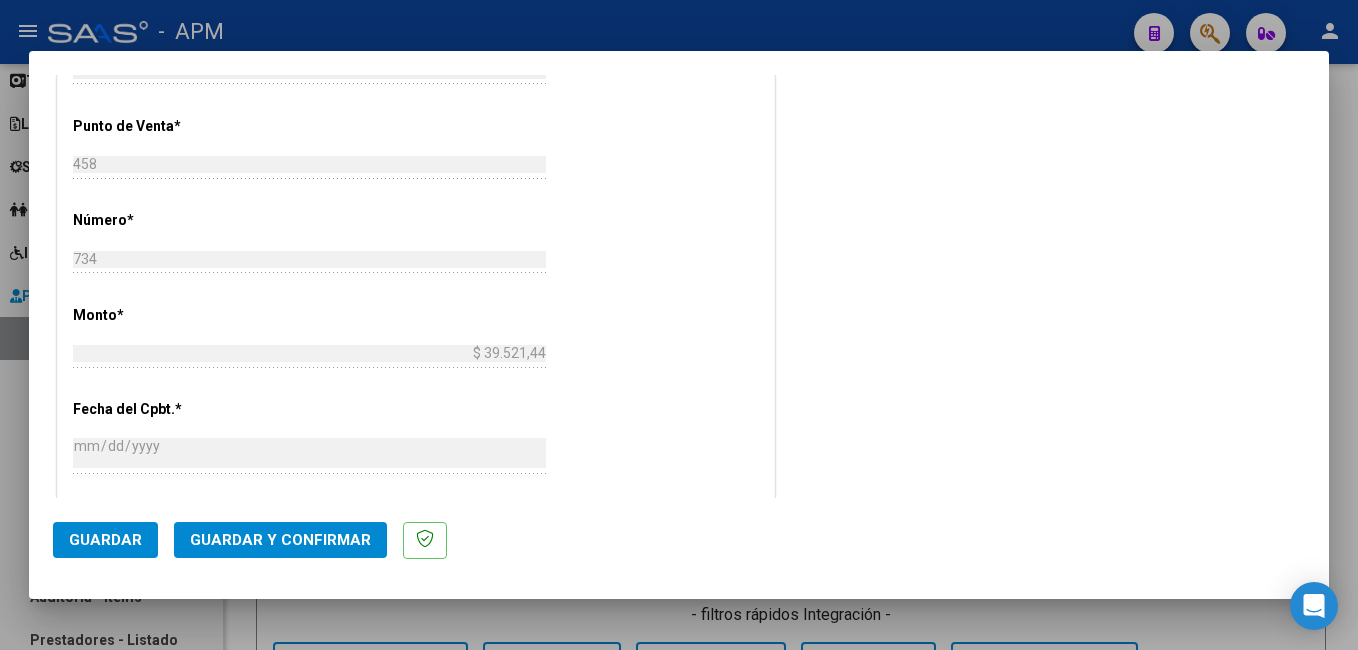 click on "Guardar y Confirmar" 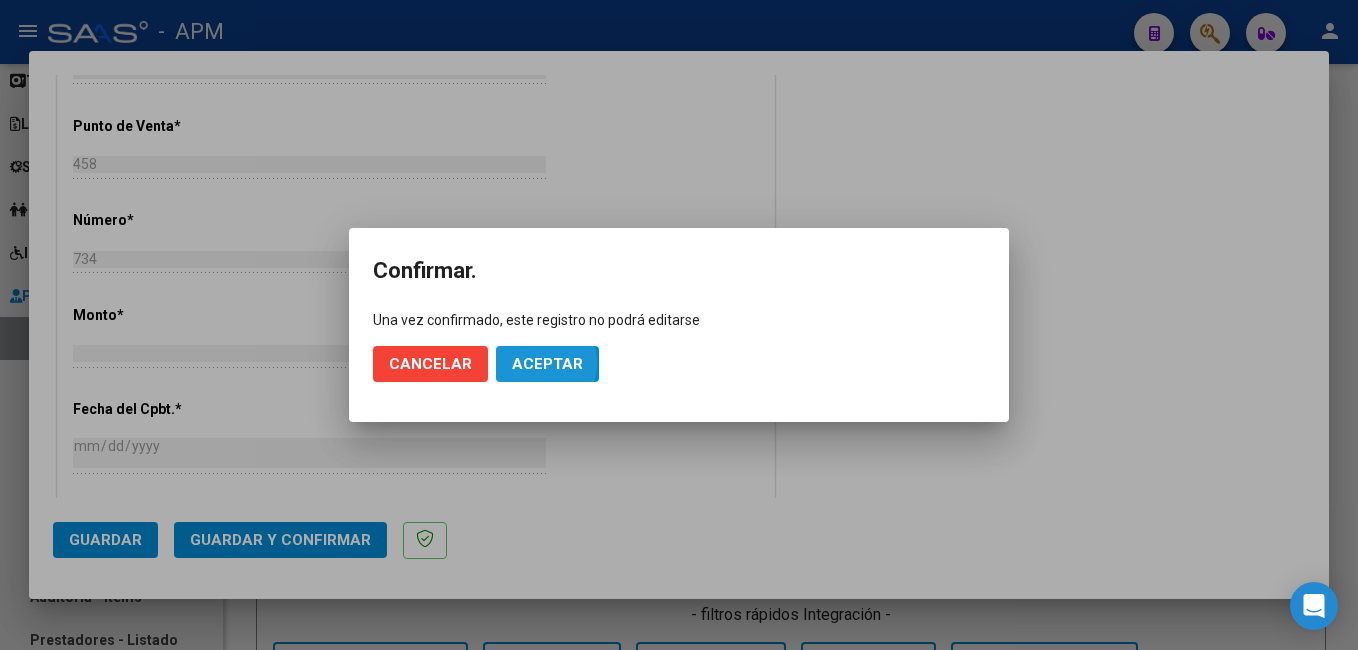 click on "Aceptar" 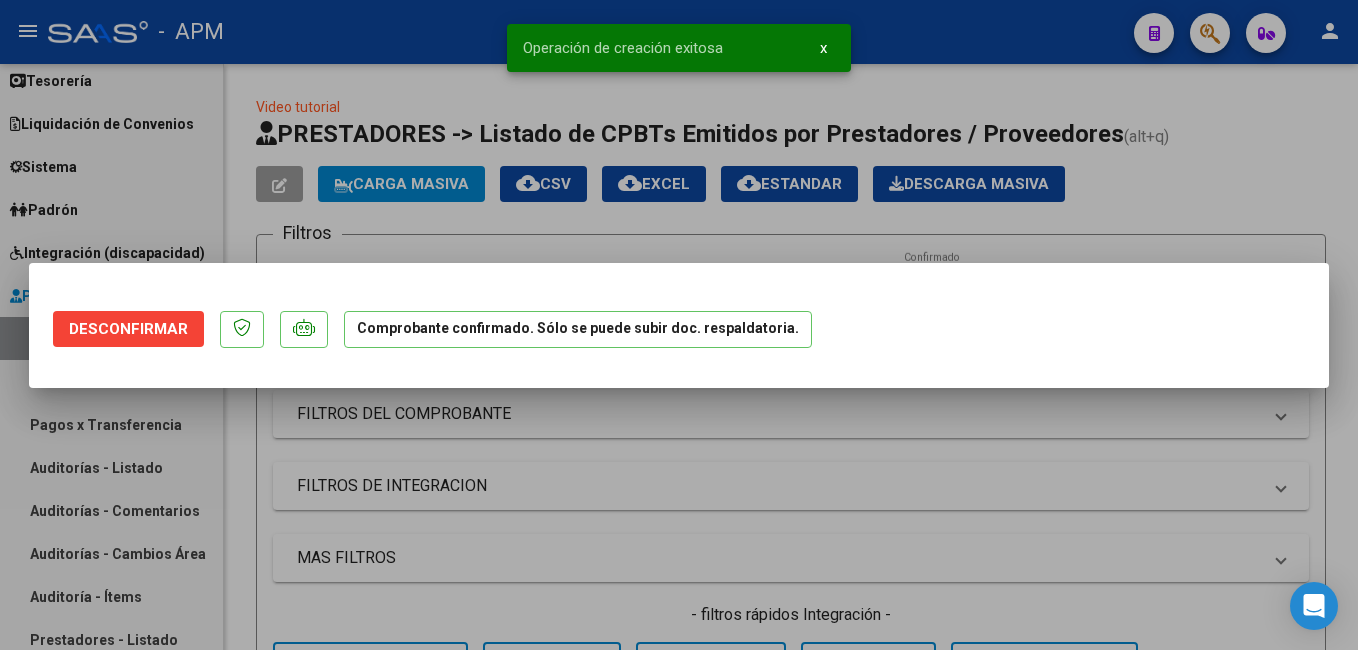 scroll, scrollTop: 0, scrollLeft: 0, axis: both 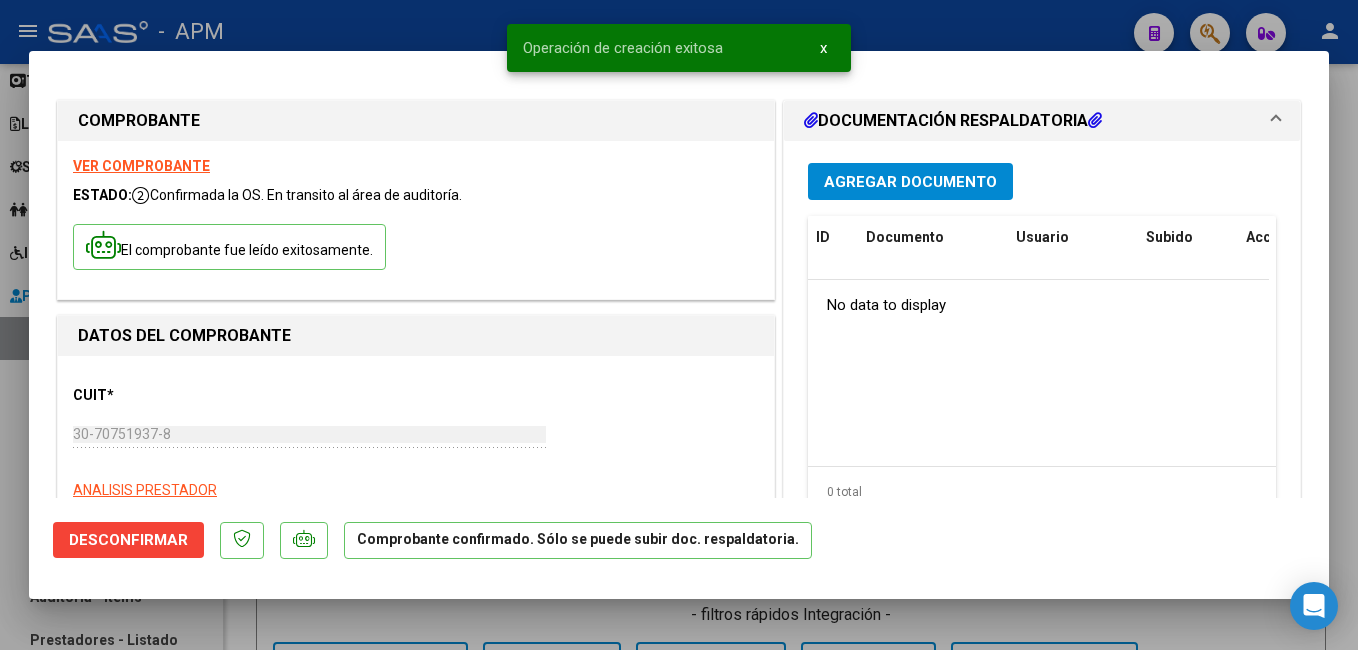 type 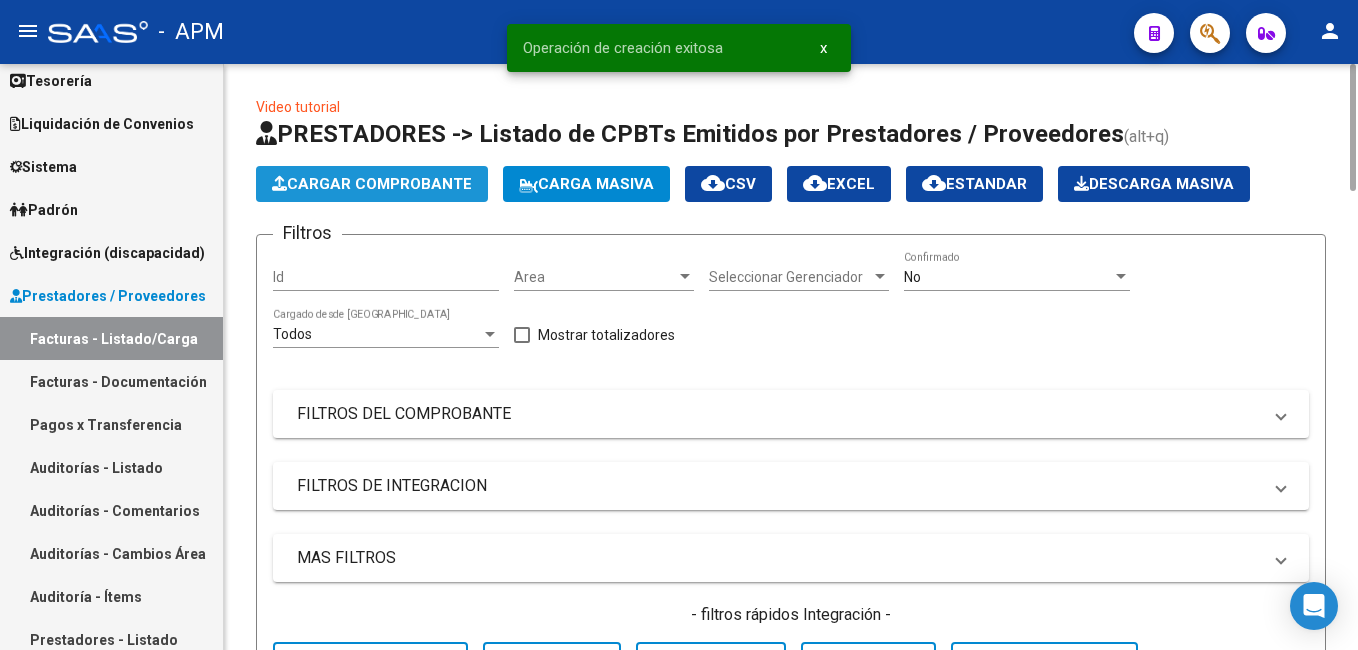 click on "Cargar Comprobante" 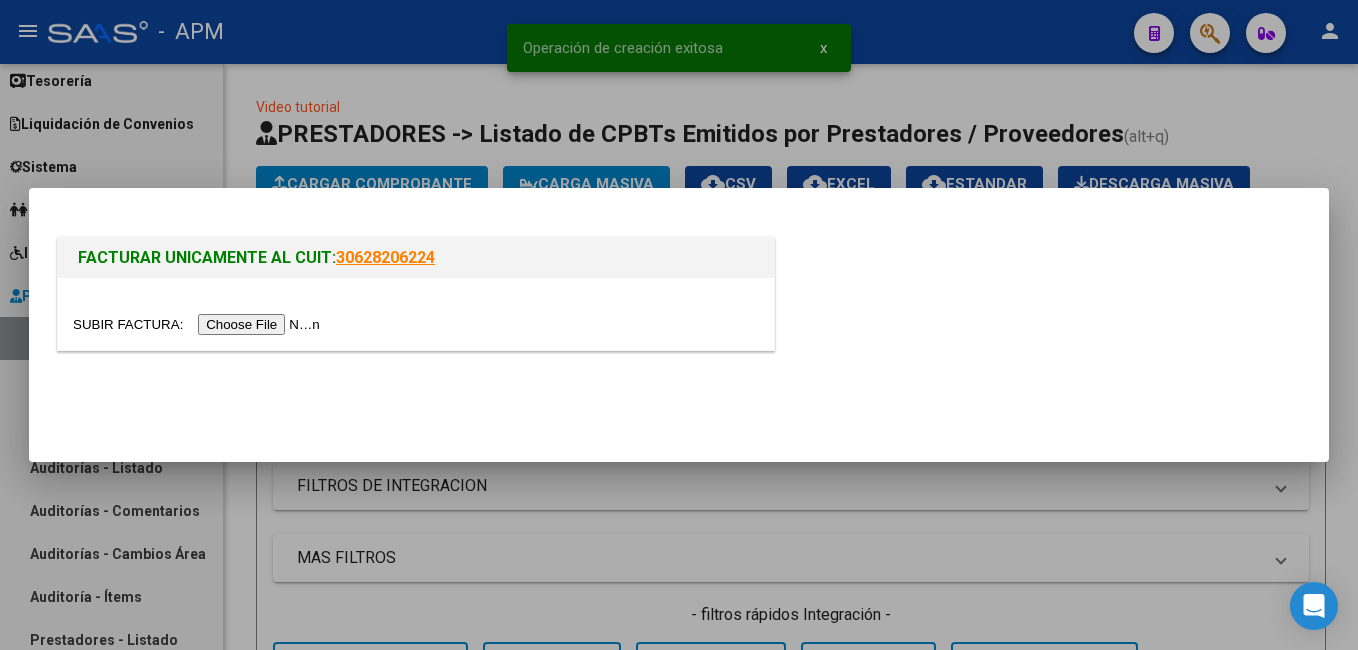 click at bounding box center (199, 324) 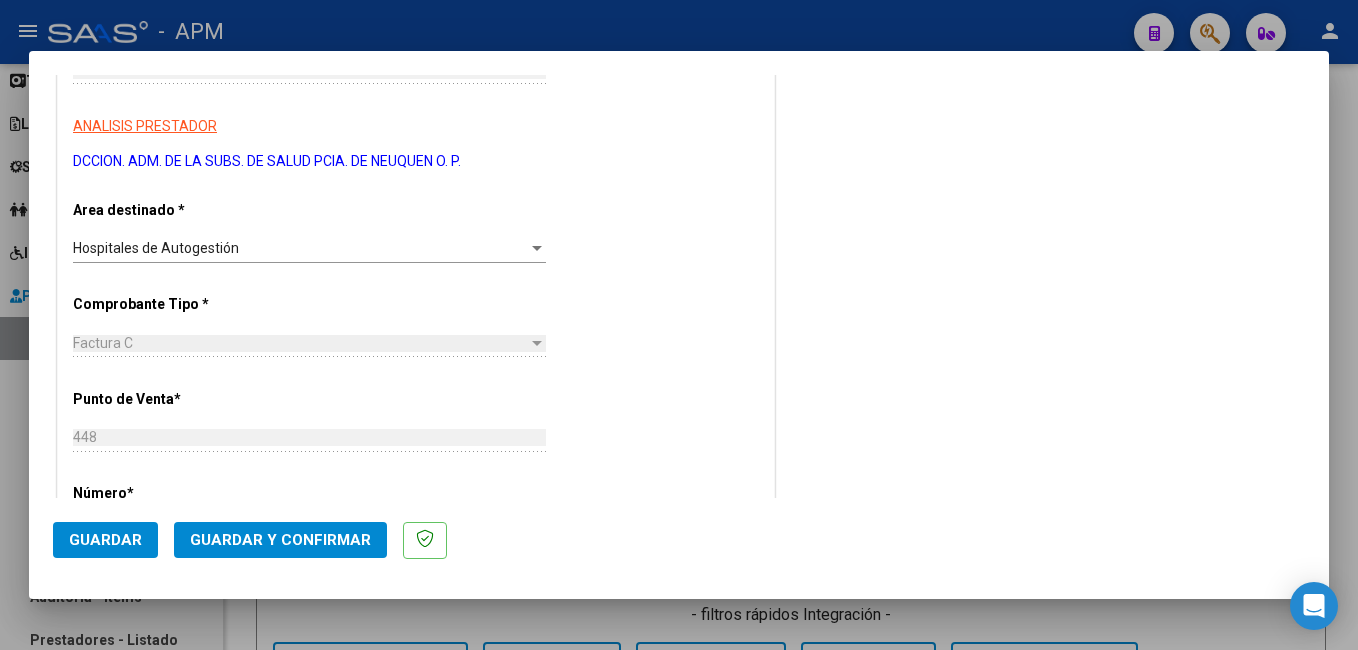 scroll, scrollTop: 400, scrollLeft: 0, axis: vertical 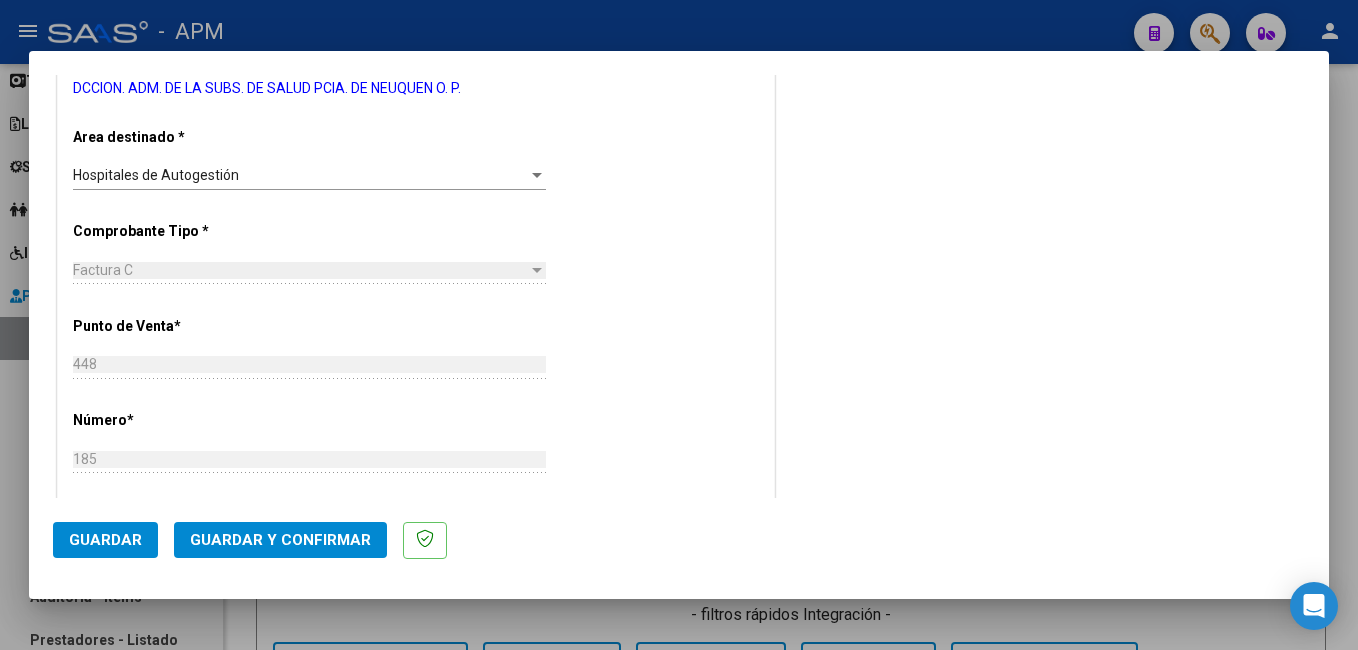 click on "Guardar y Confirmar" 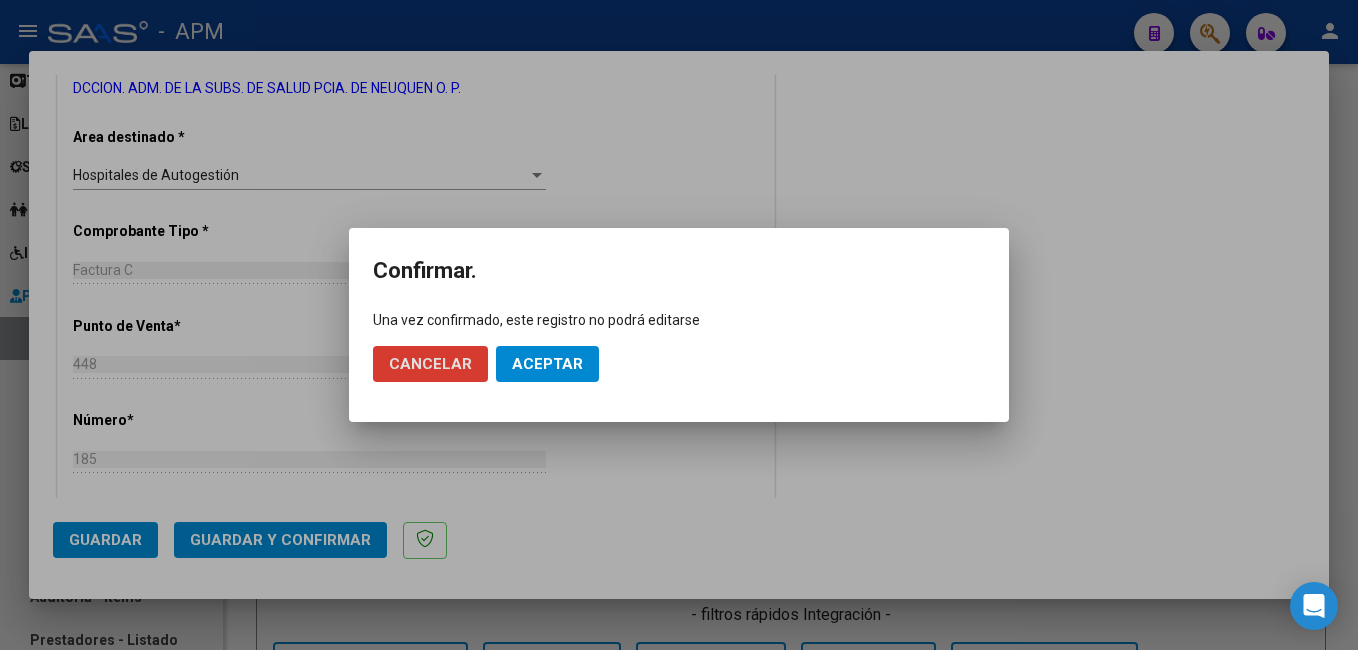 click on "Aceptar" 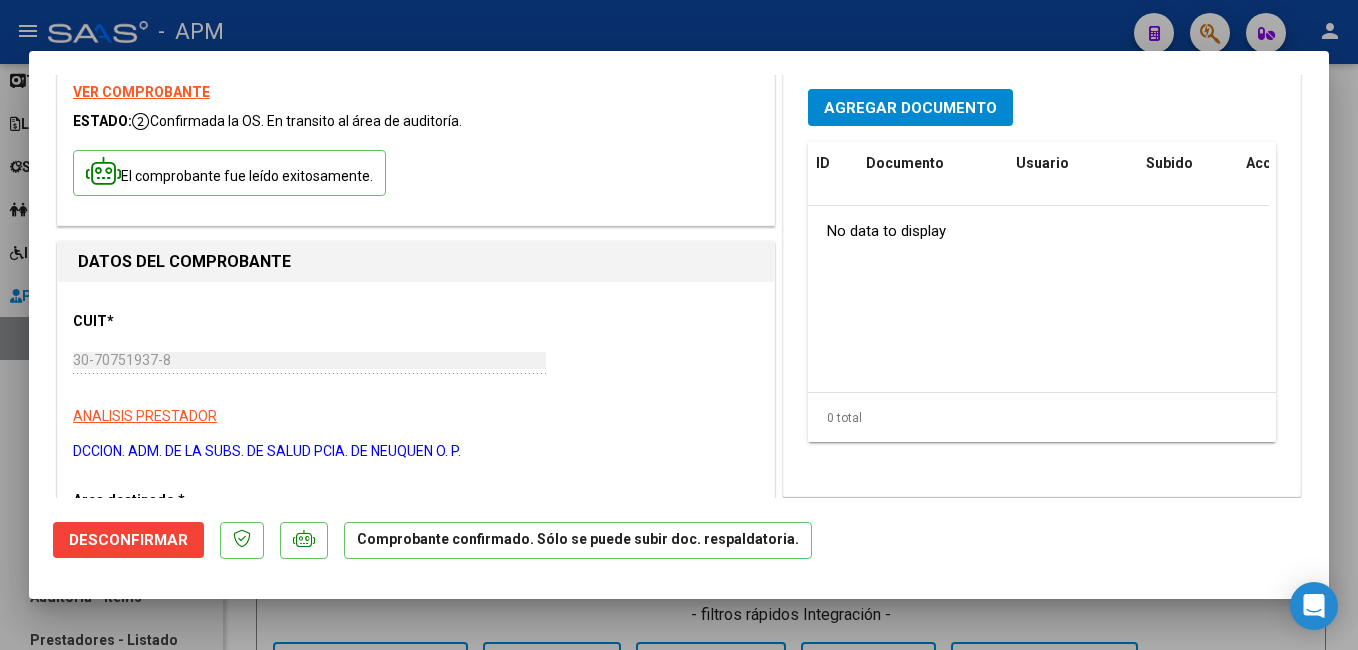 scroll, scrollTop: 0, scrollLeft: 0, axis: both 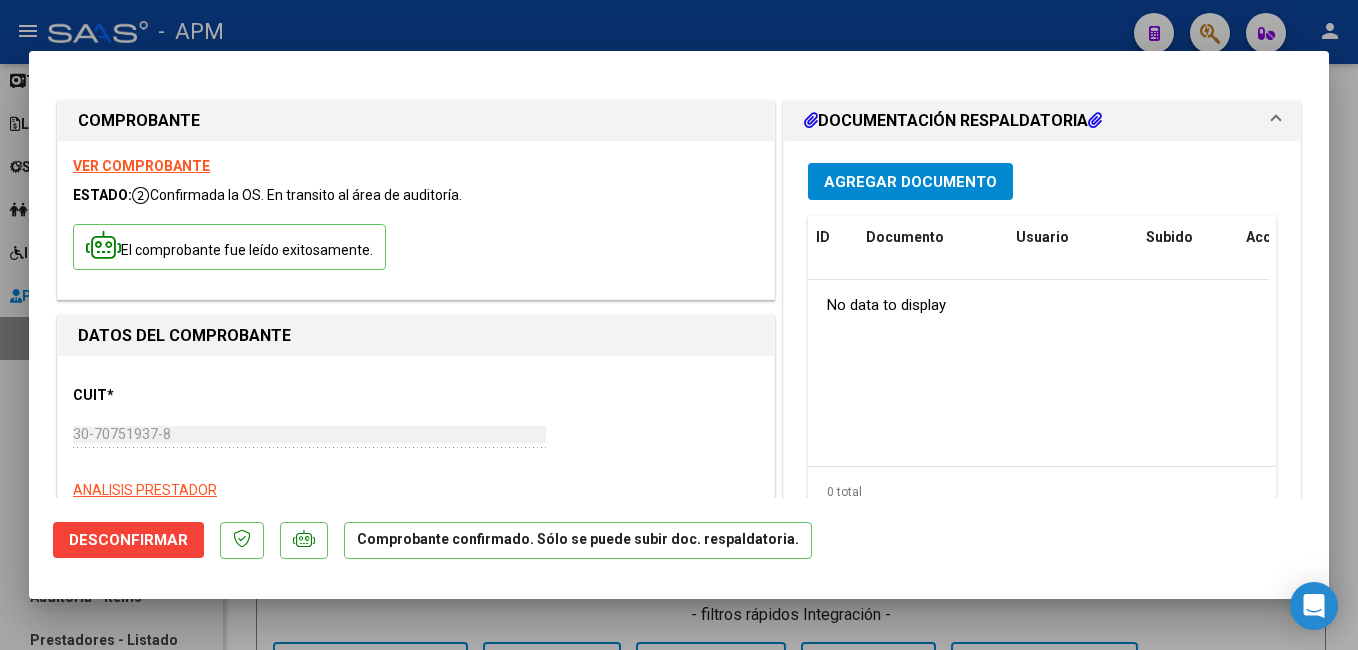 type 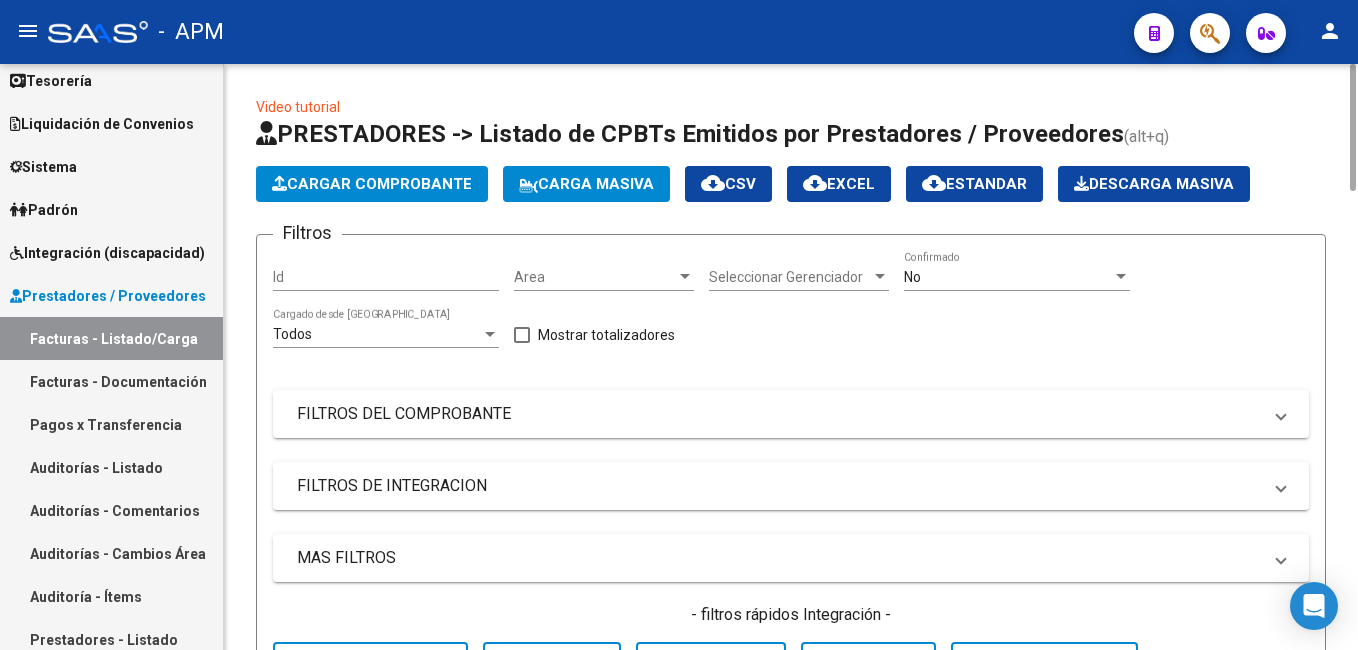 click on "Cargar Comprobante" 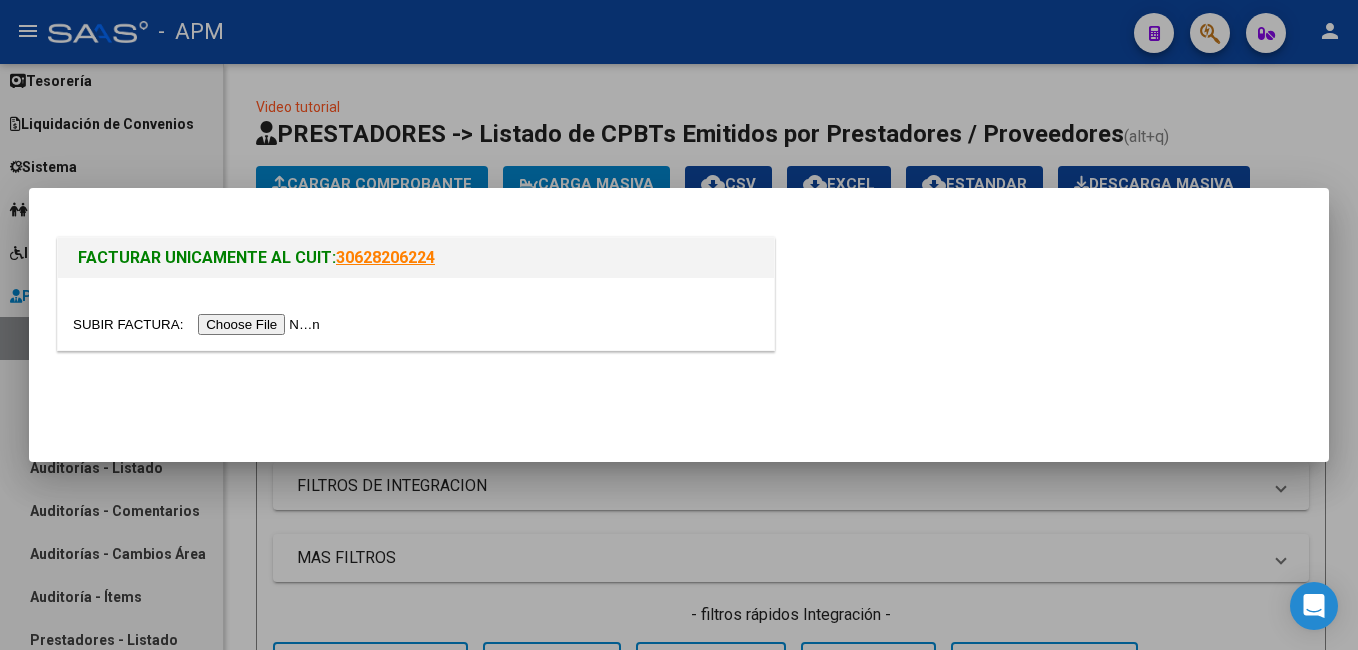 click at bounding box center (199, 324) 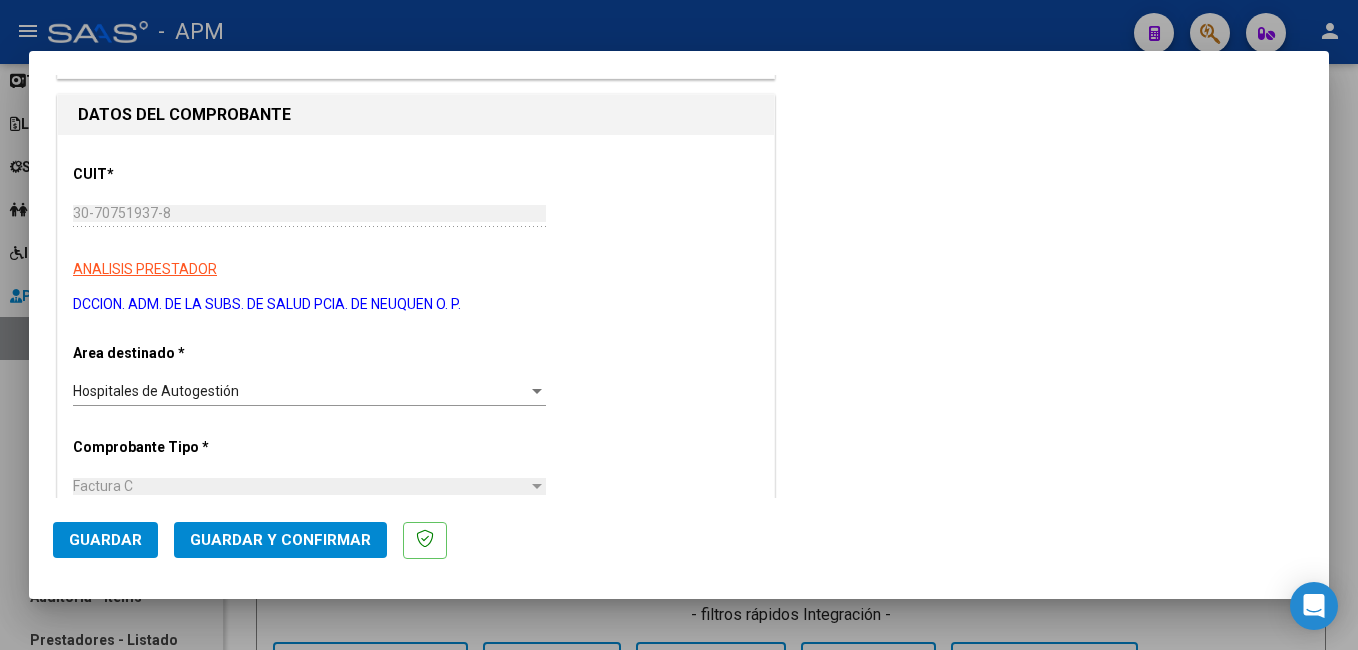 scroll, scrollTop: 500, scrollLeft: 0, axis: vertical 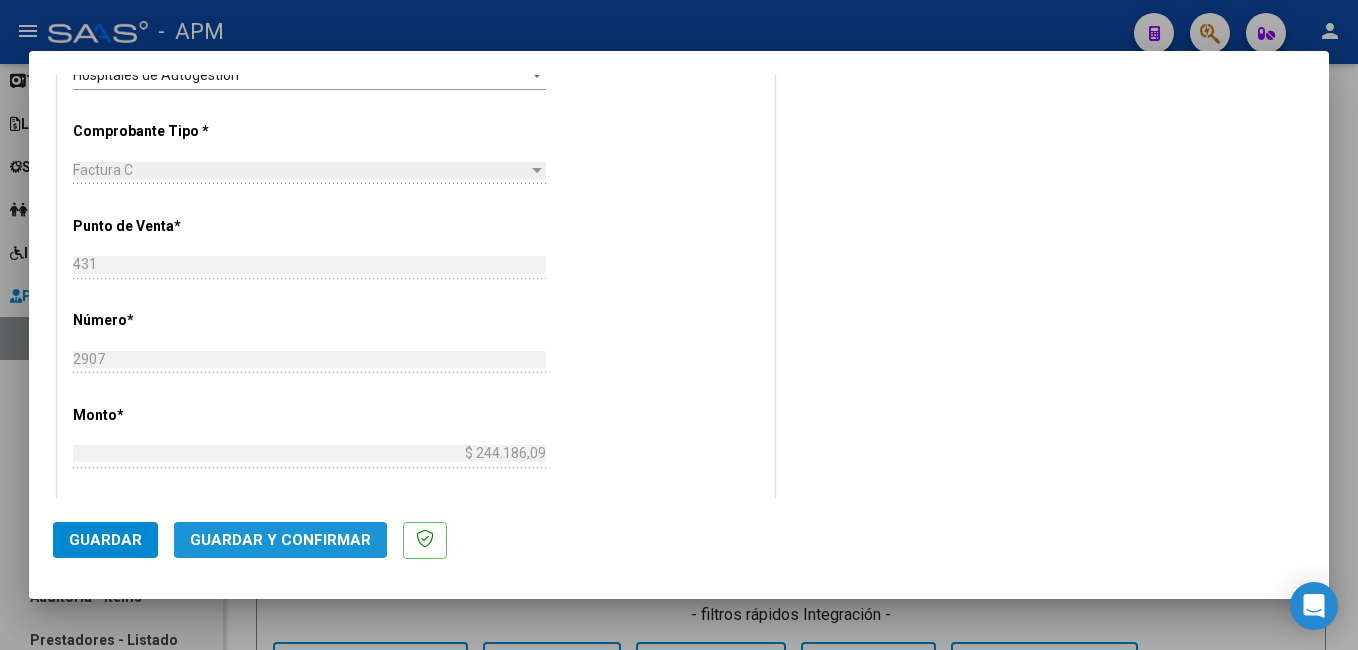 click on "Guardar y Confirmar" 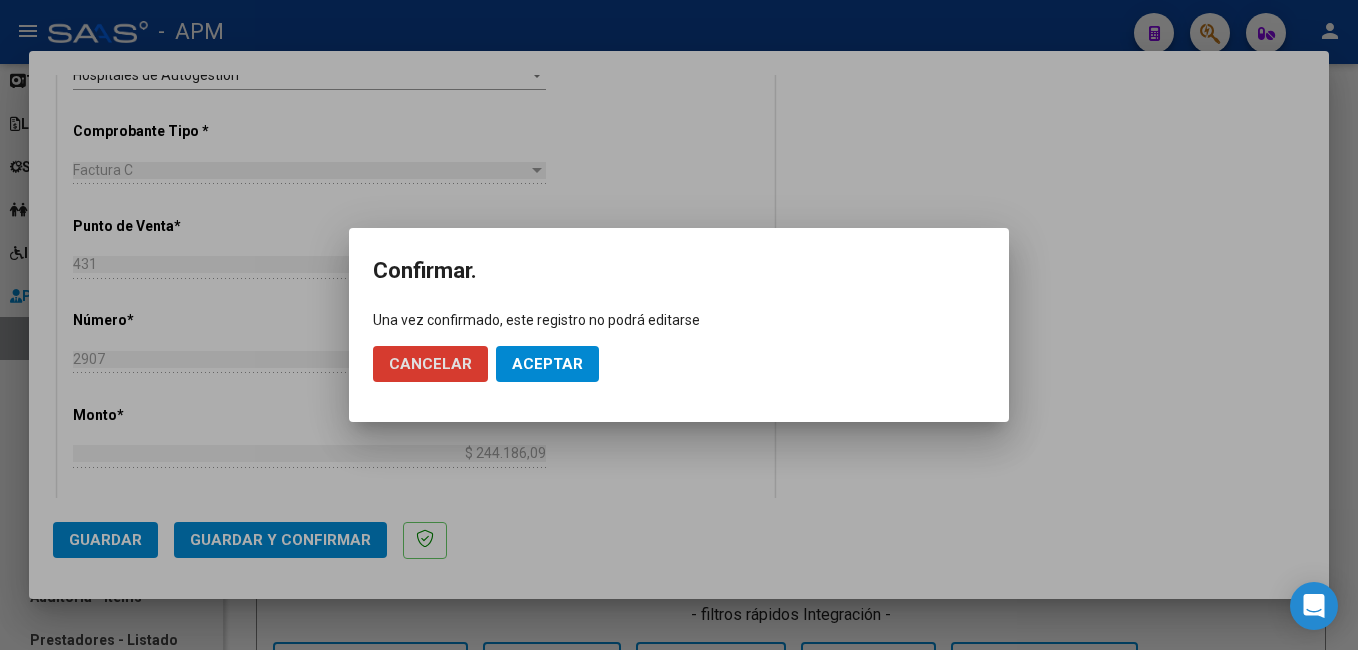 click on "Aceptar" 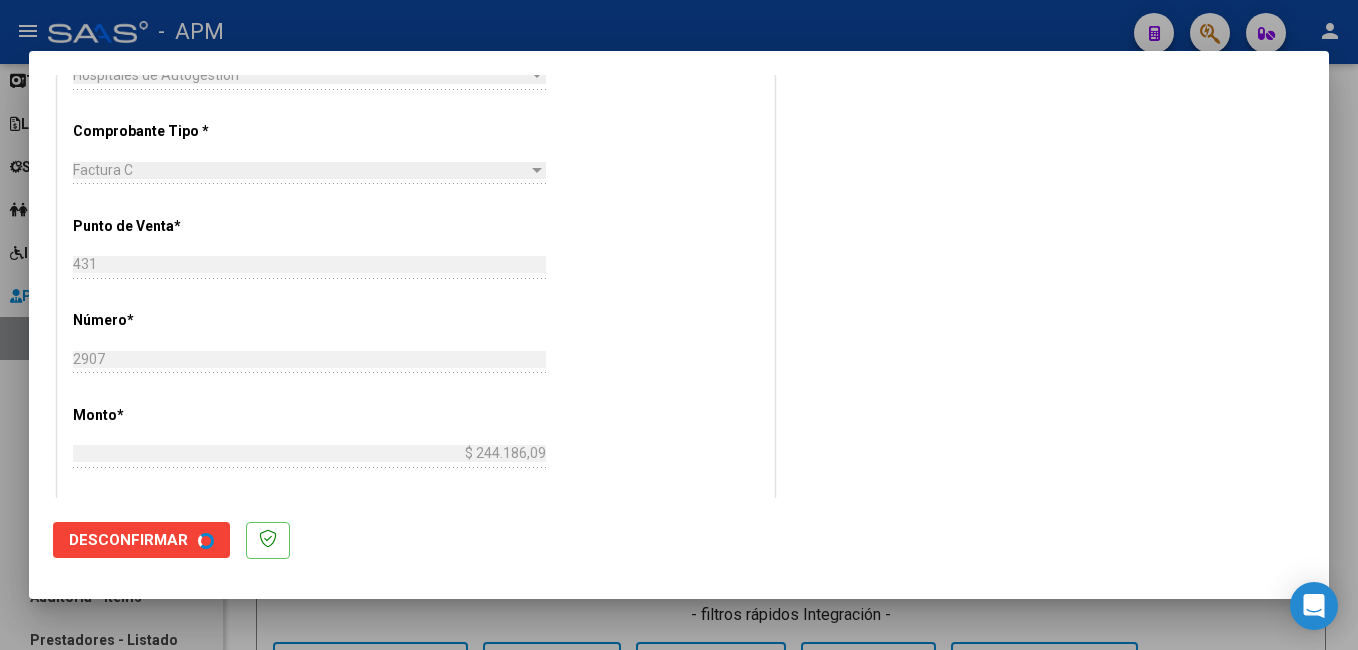scroll, scrollTop: 0, scrollLeft: 0, axis: both 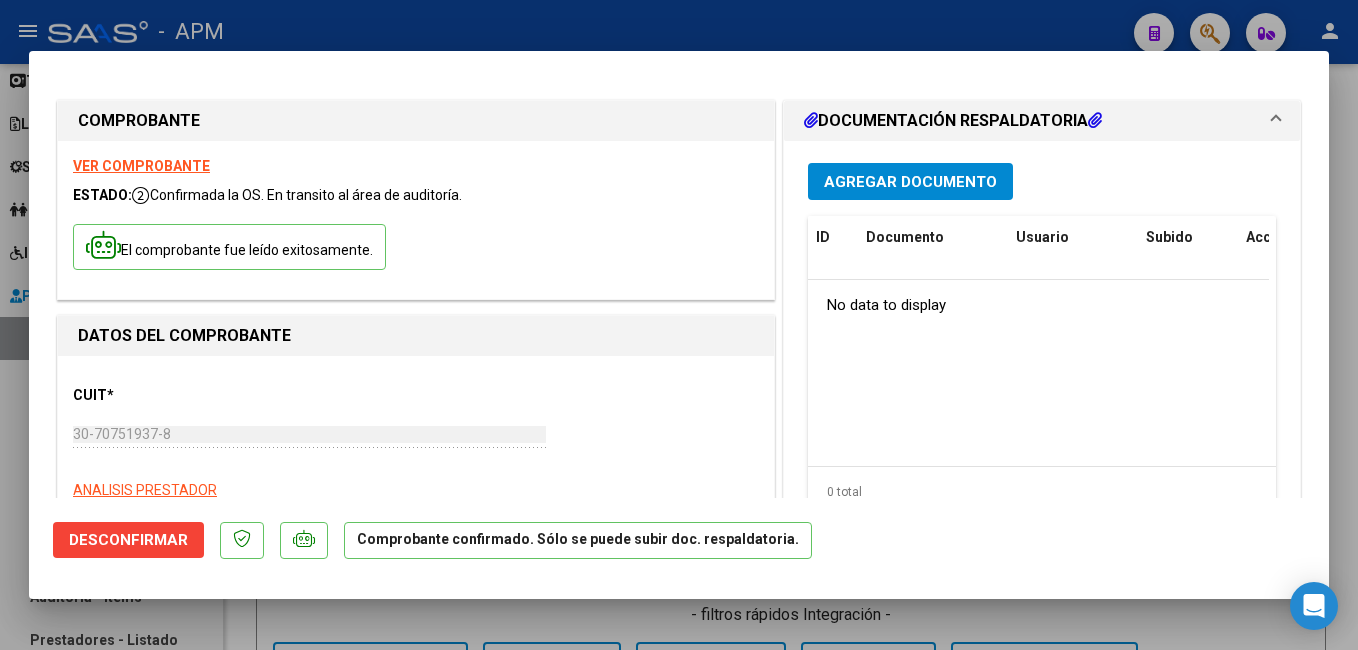 type 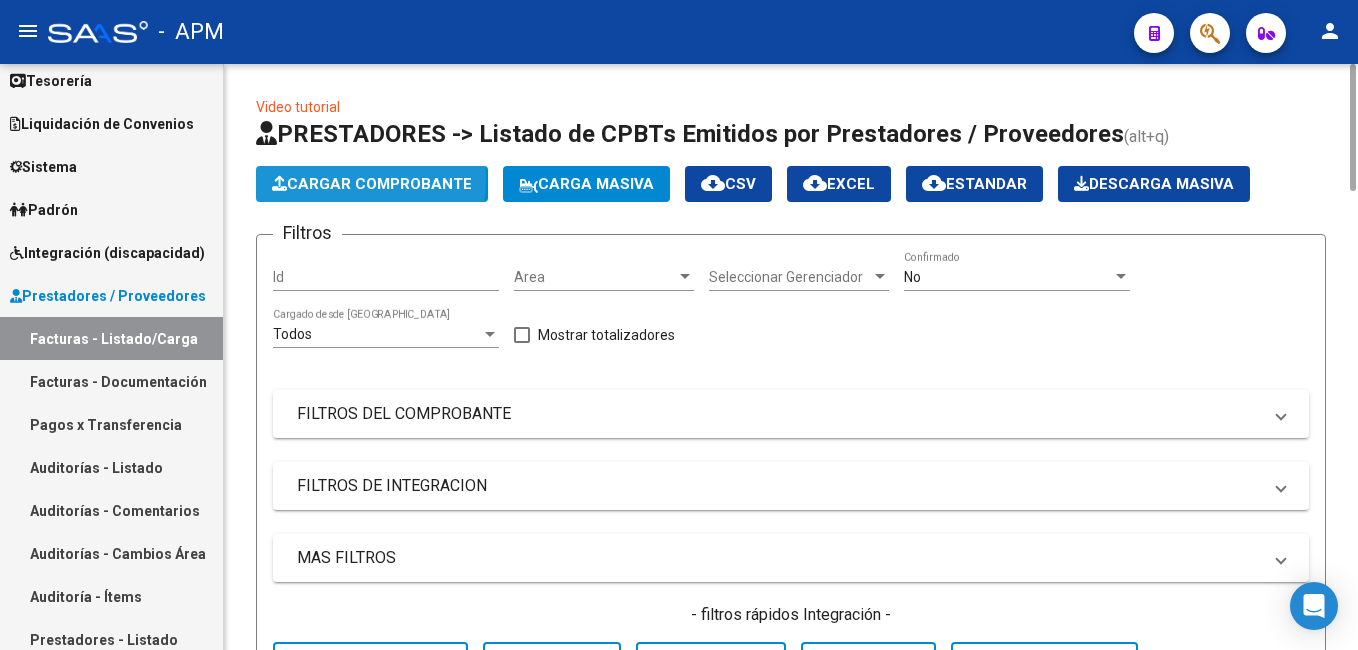 click on "Cargar Comprobante" 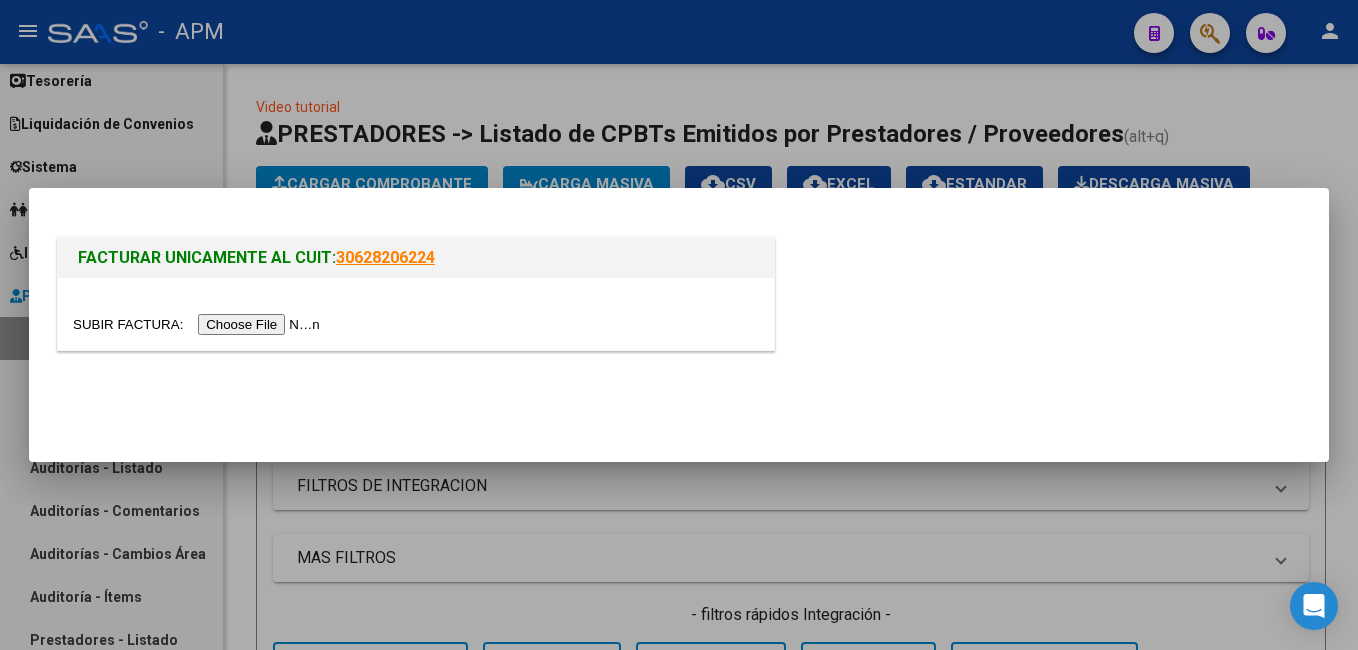 click at bounding box center (199, 324) 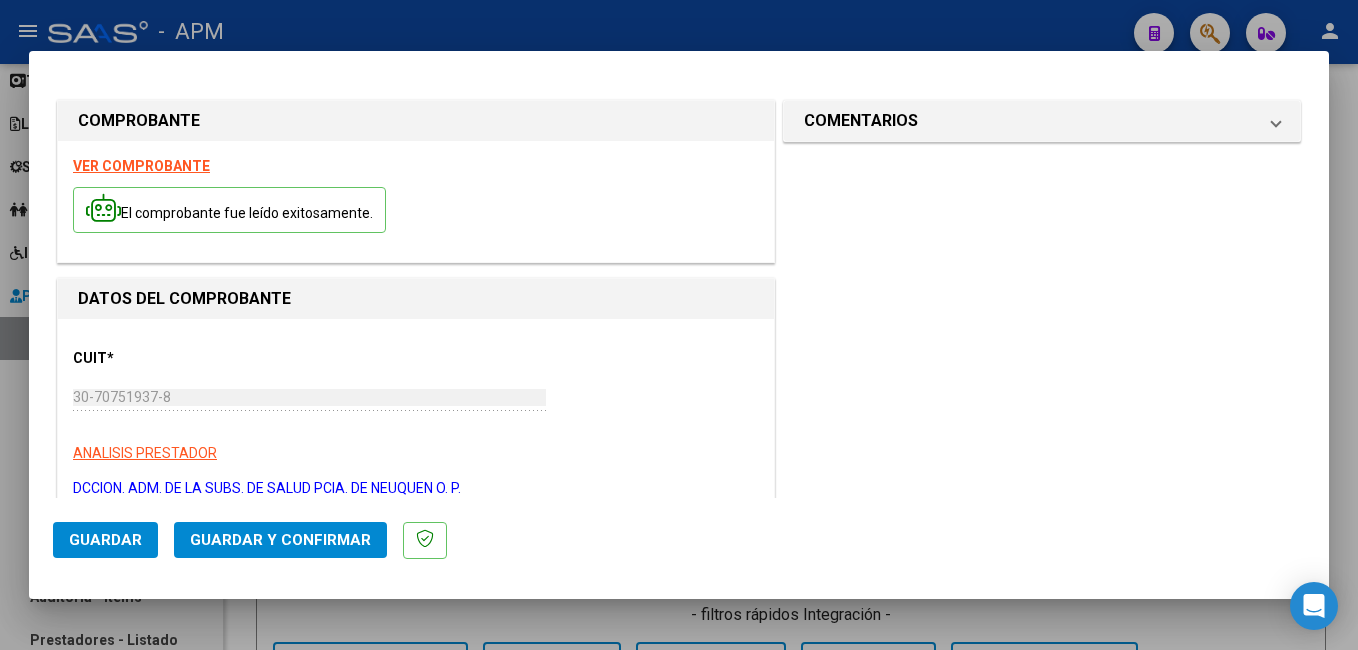 click on "Guardar y Confirmar" 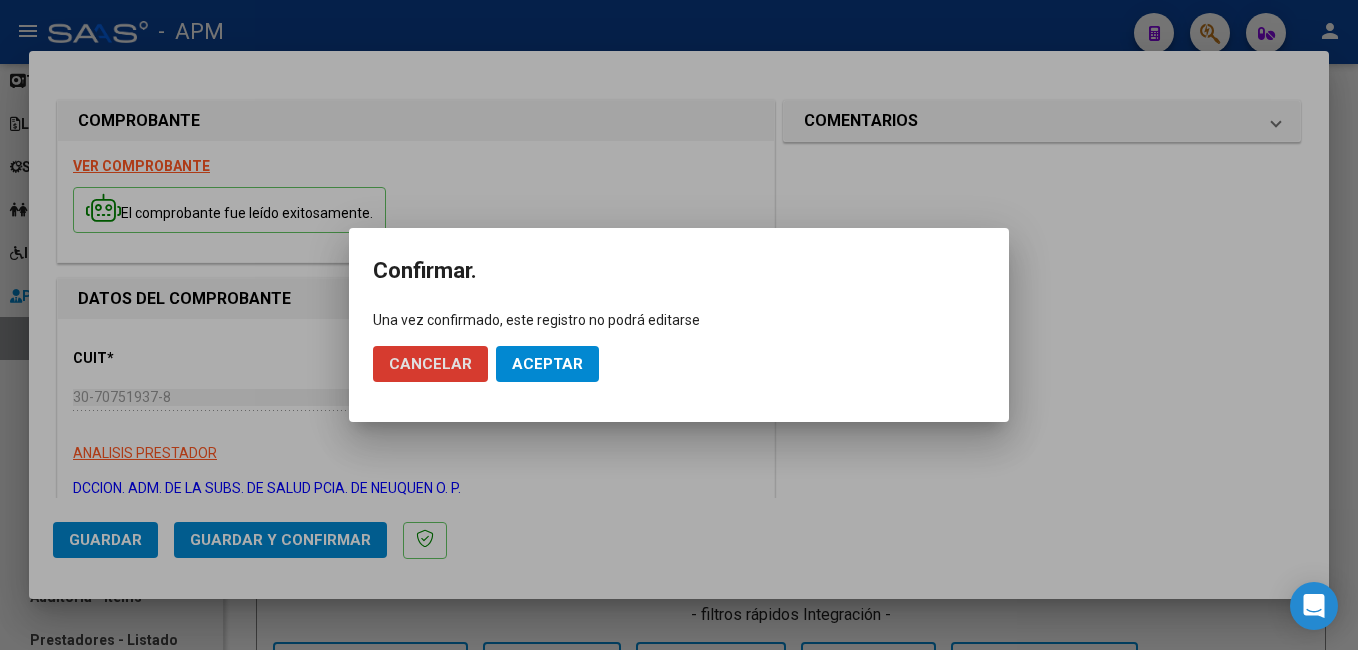click on "Aceptar" 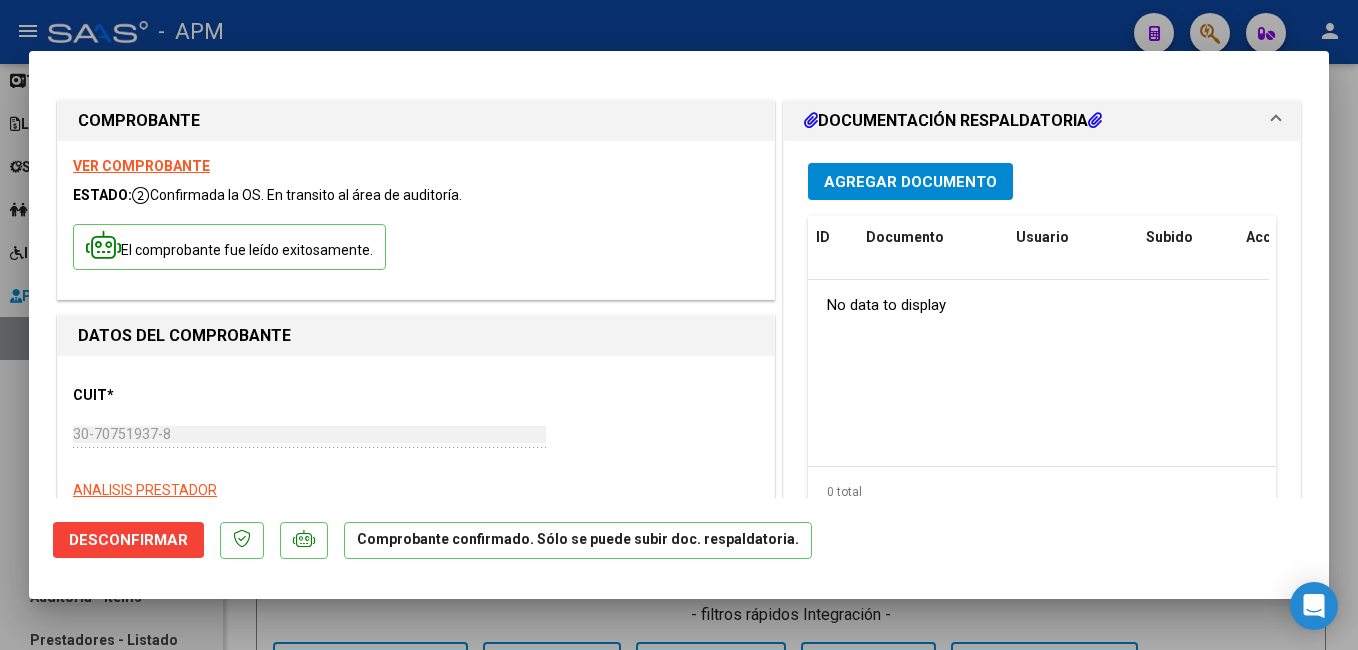 type 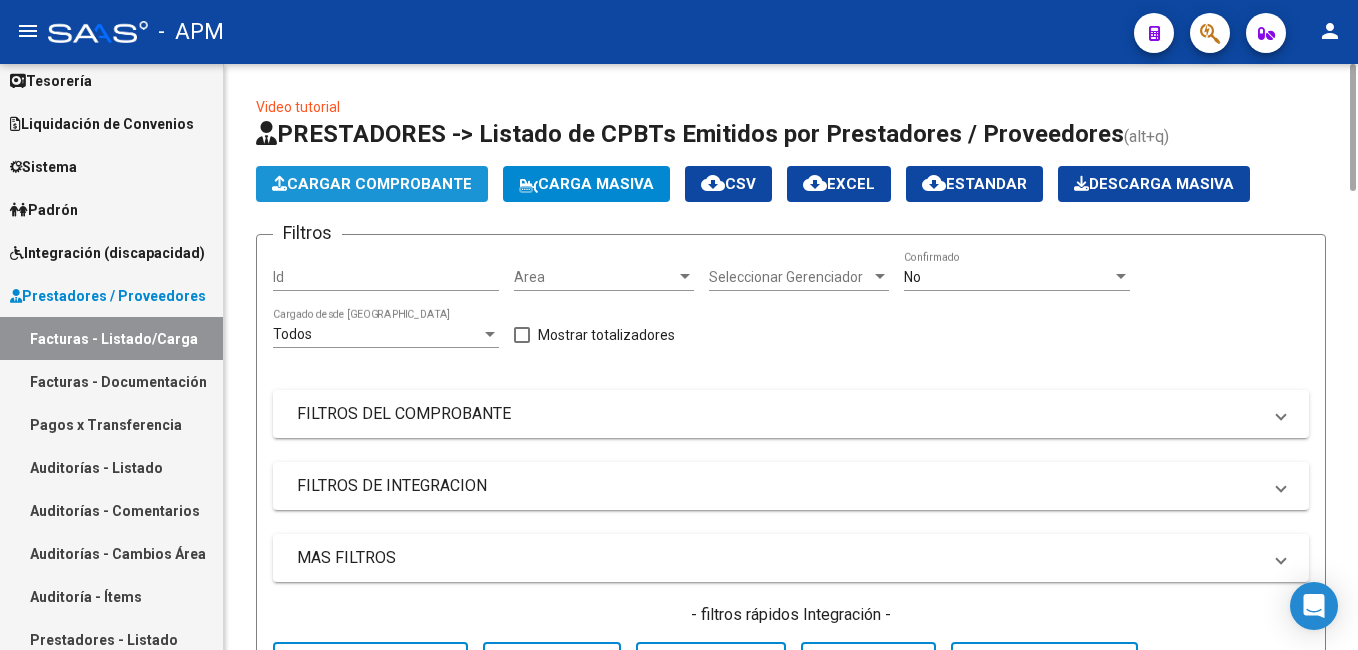 click on "Cargar Comprobante" 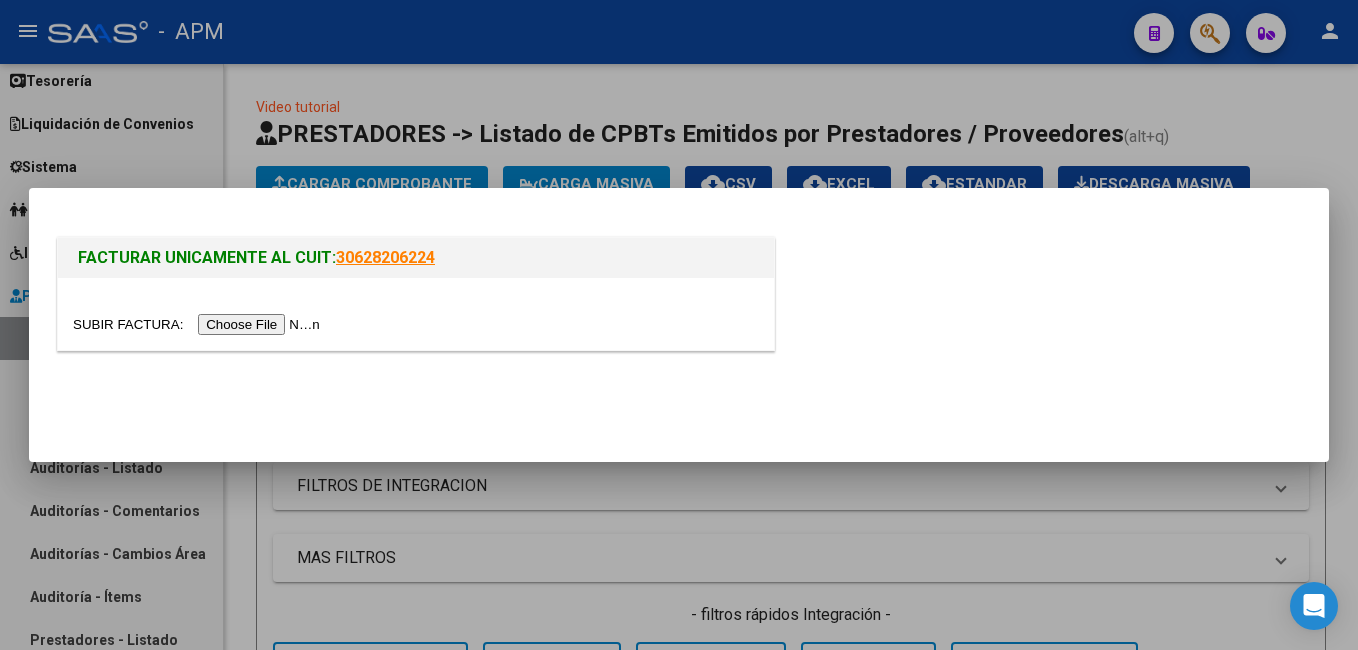 click at bounding box center (199, 324) 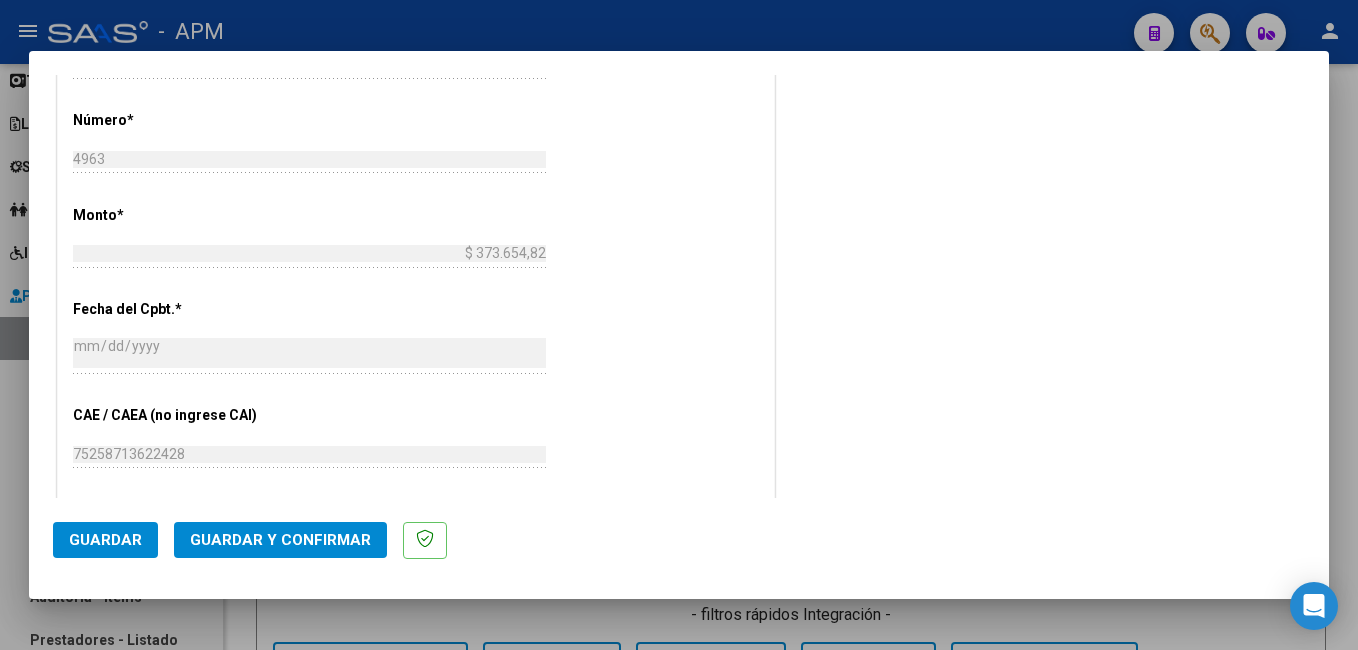 scroll, scrollTop: 1151, scrollLeft: 0, axis: vertical 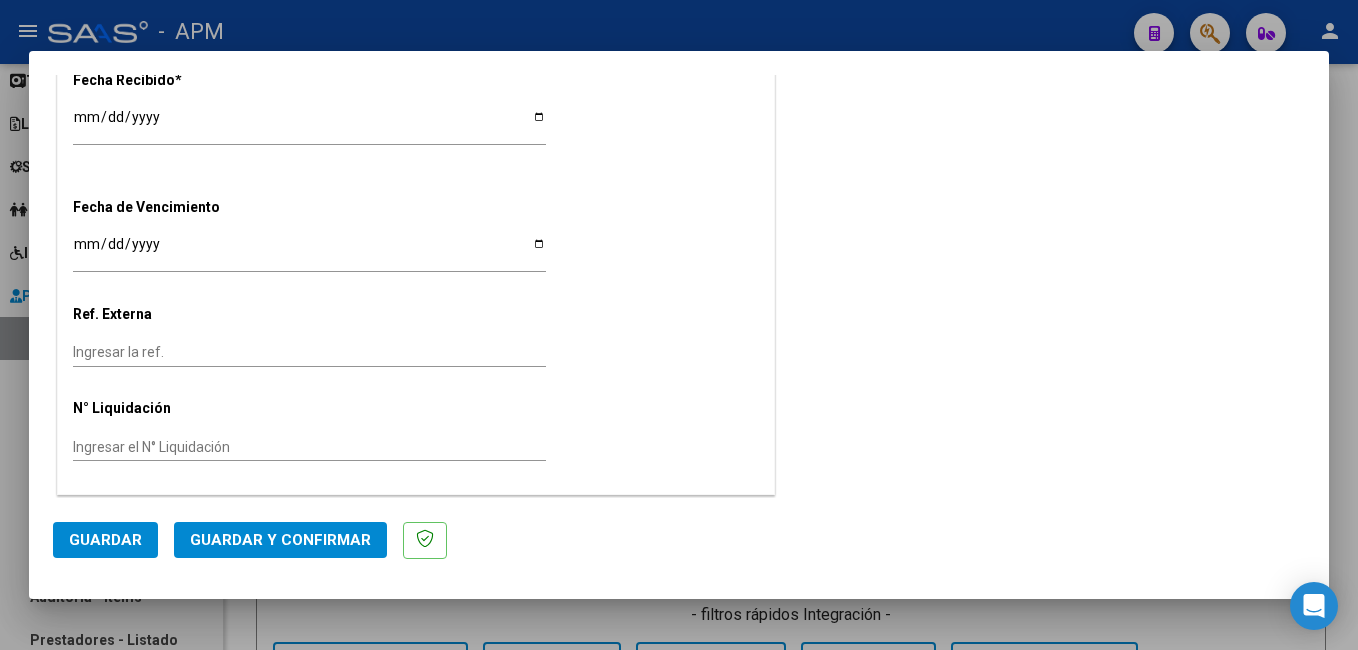 click on "Guardar y Confirmar" 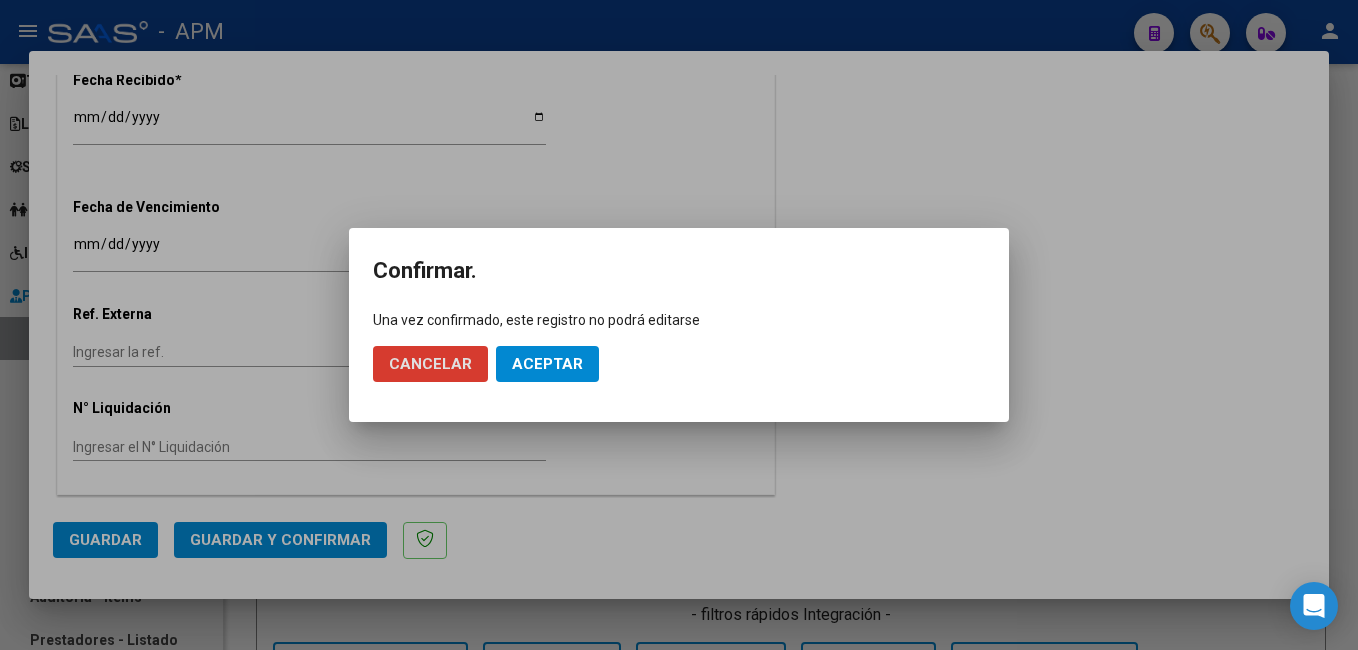 click on "Aceptar" 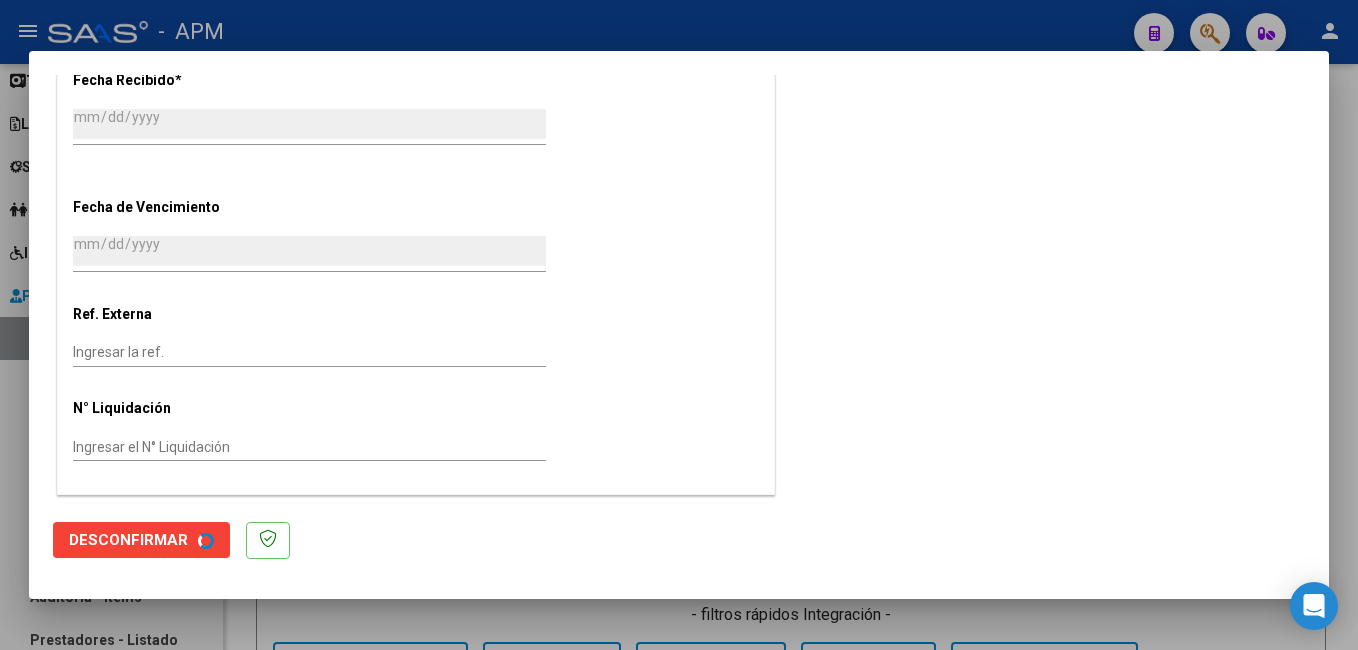 scroll, scrollTop: 0, scrollLeft: 0, axis: both 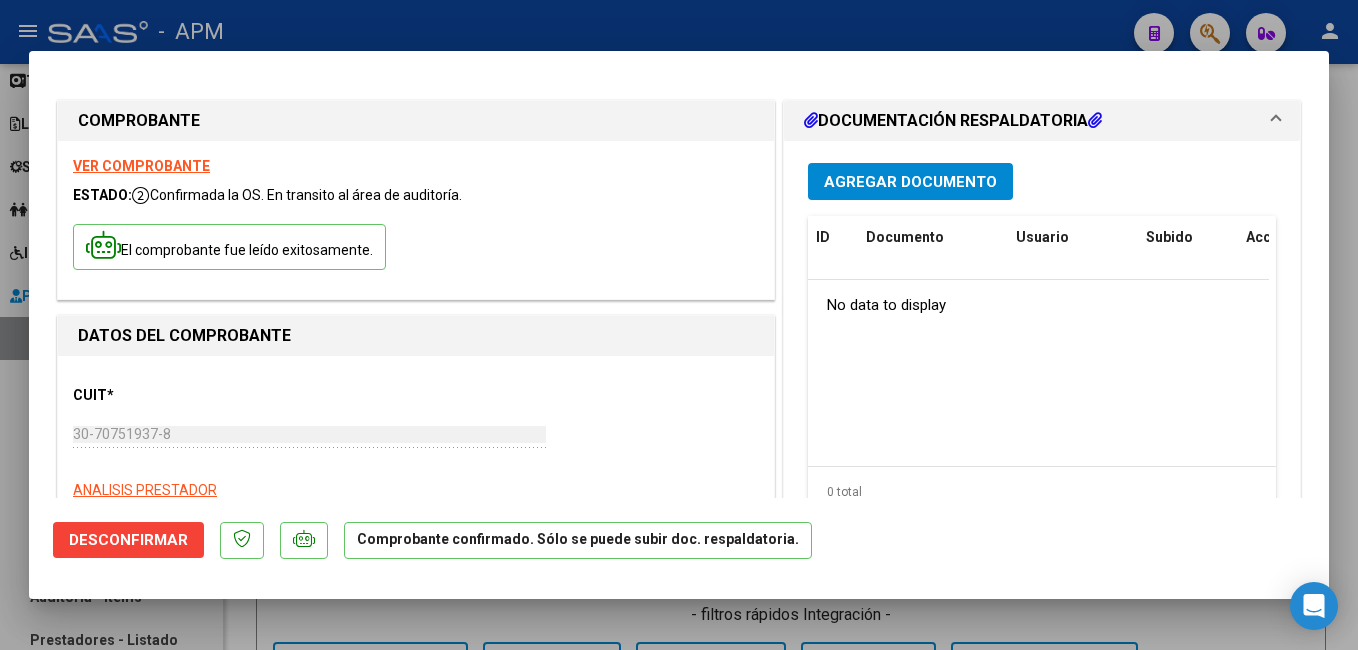 type 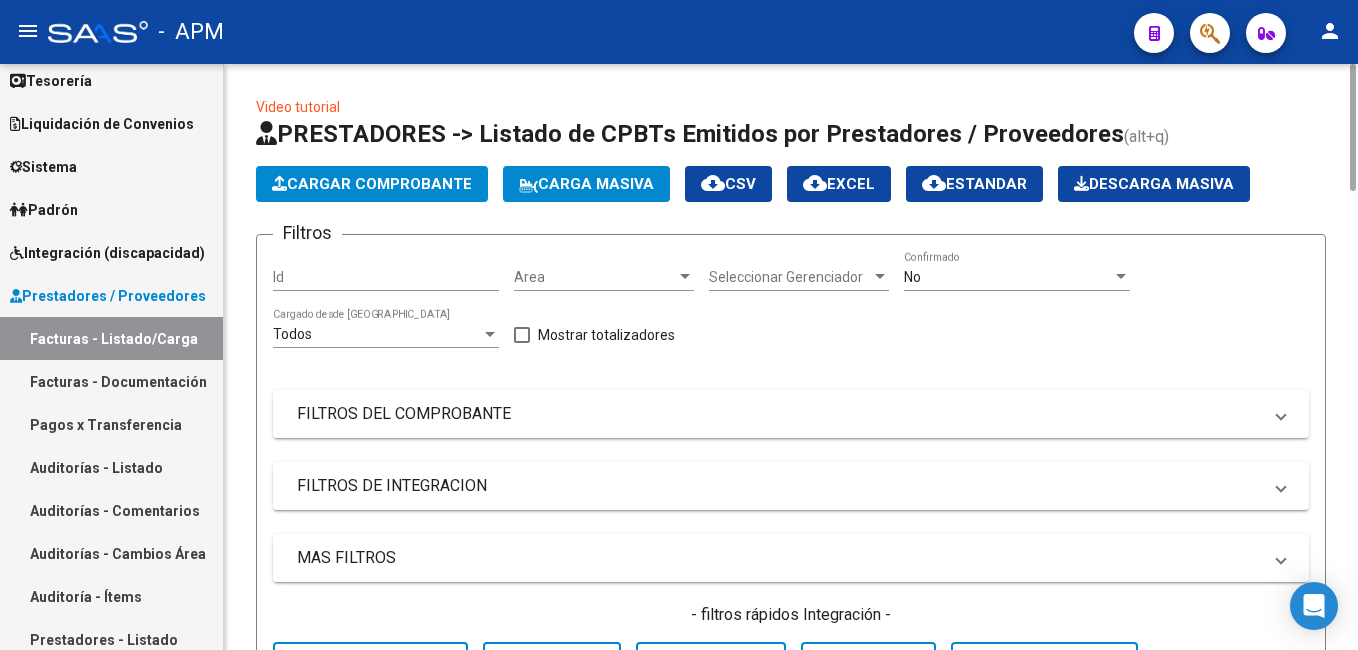 click on "Cargar Comprobante" 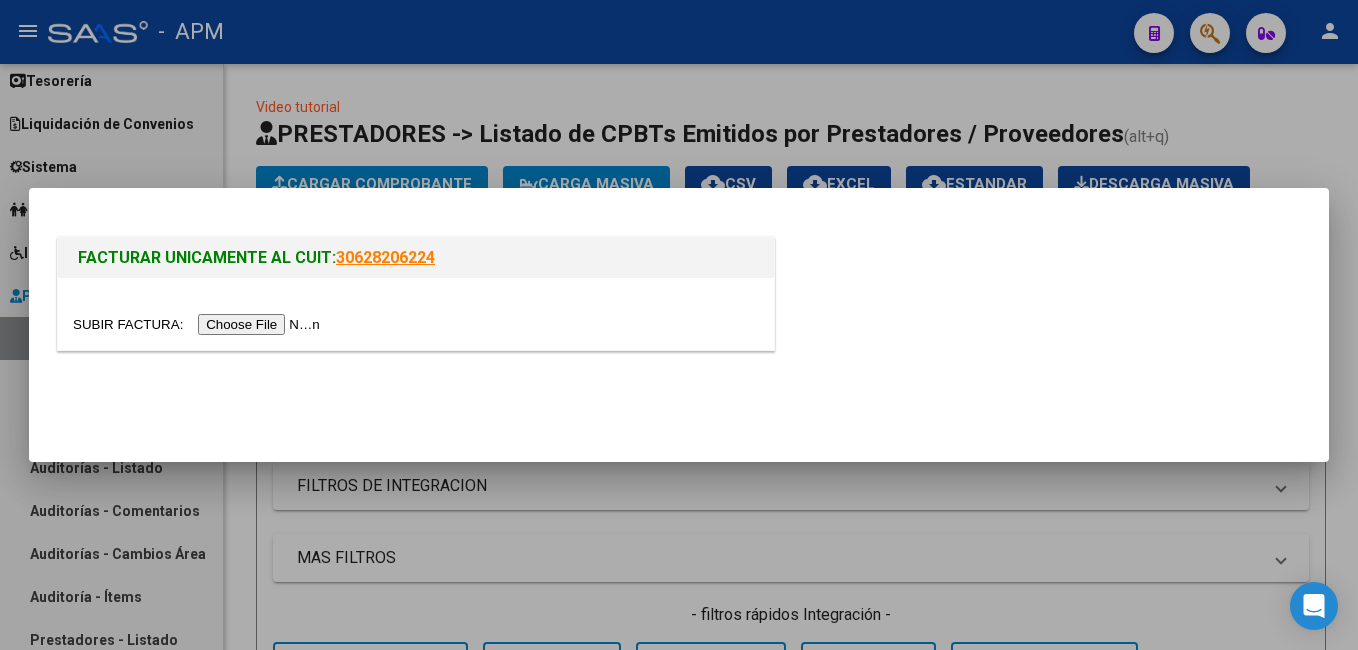 click at bounding box center (199, 324) 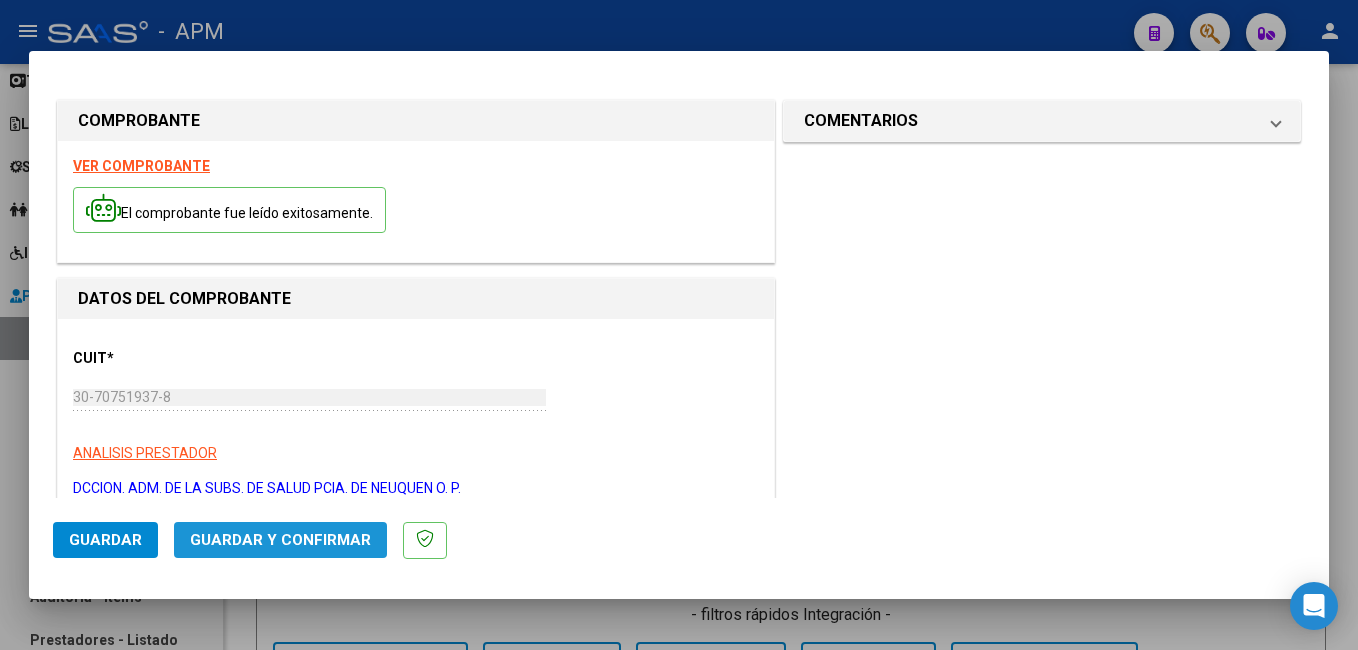 click on "Guardar y Confirmar" 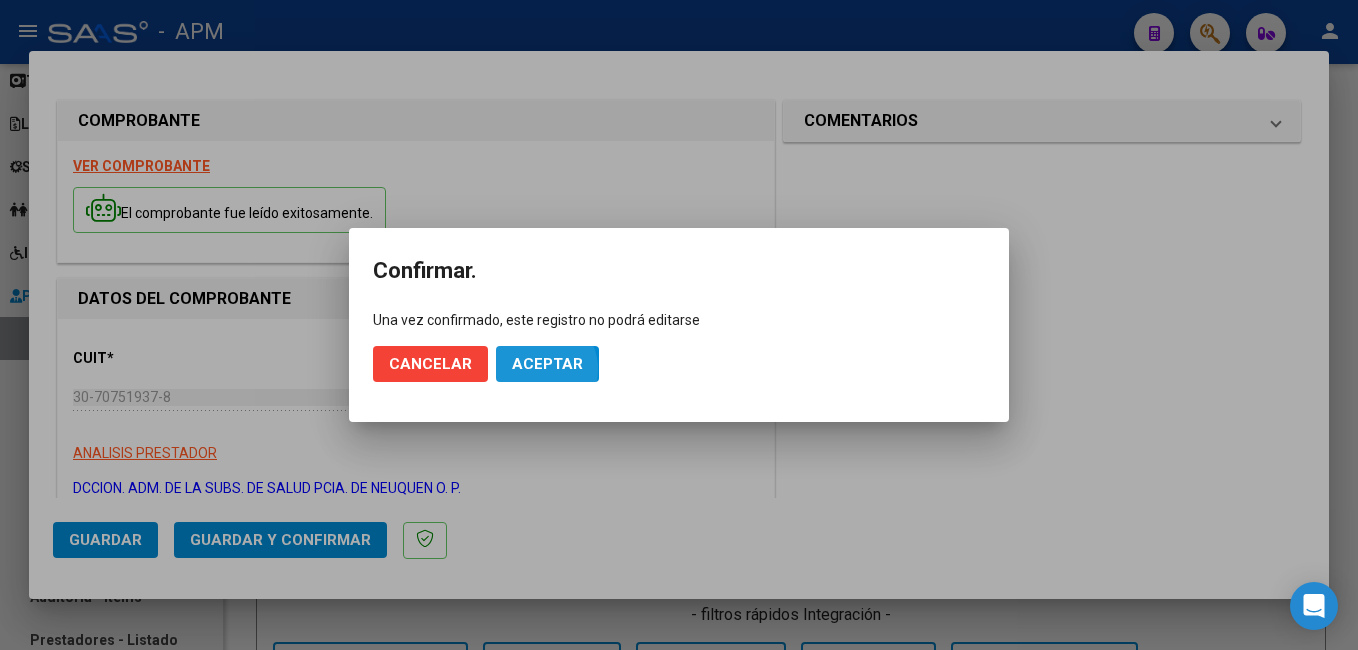 click on "Aceptar" 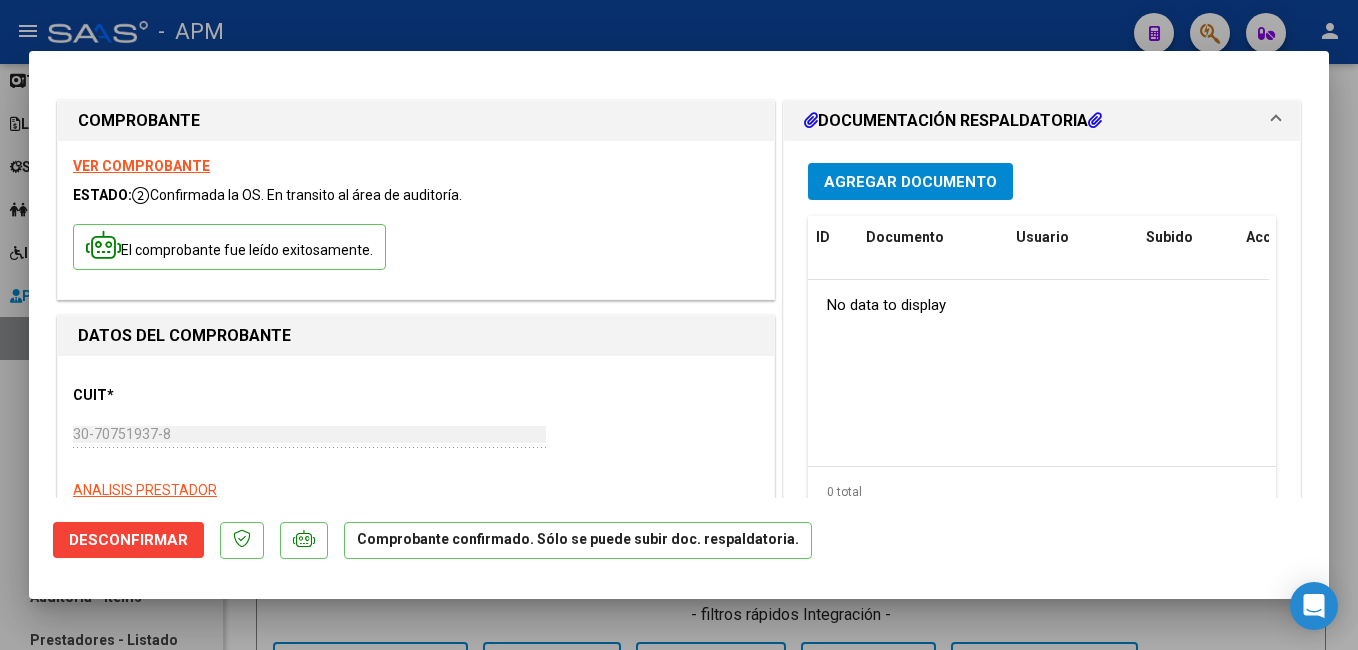 type 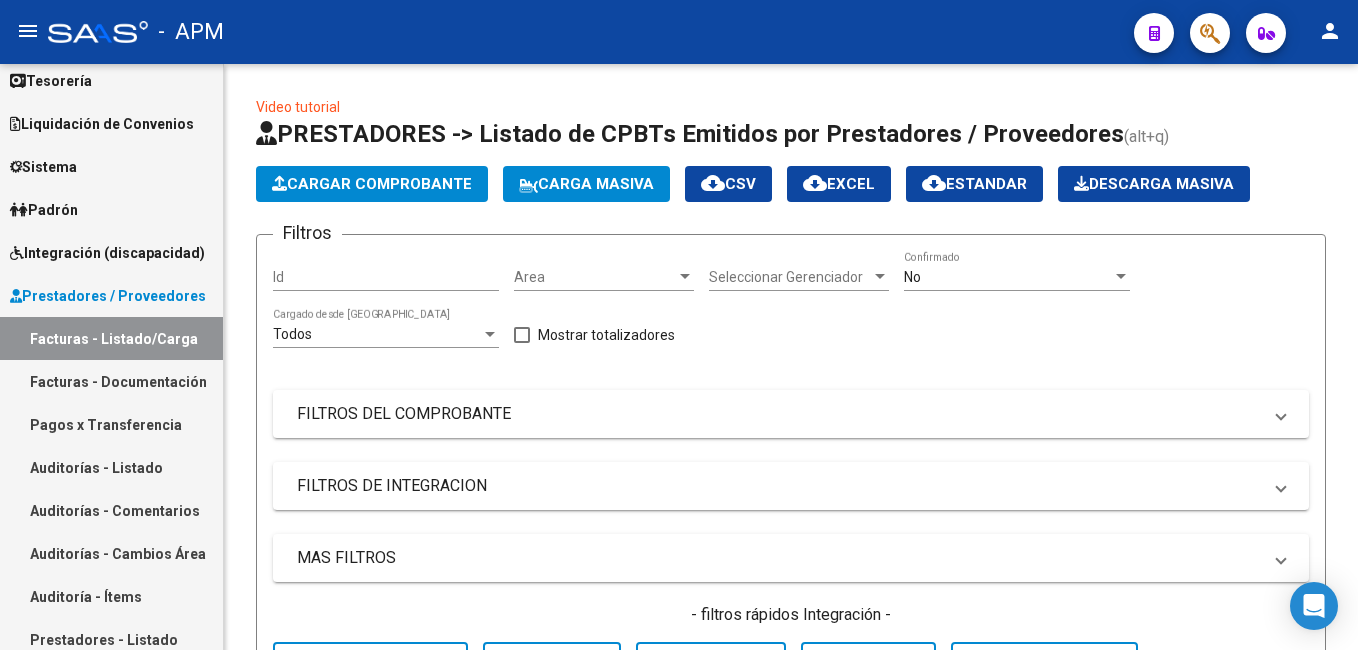 scroll, scrollTop: 831, scrollLeft: 0, axis: vertical 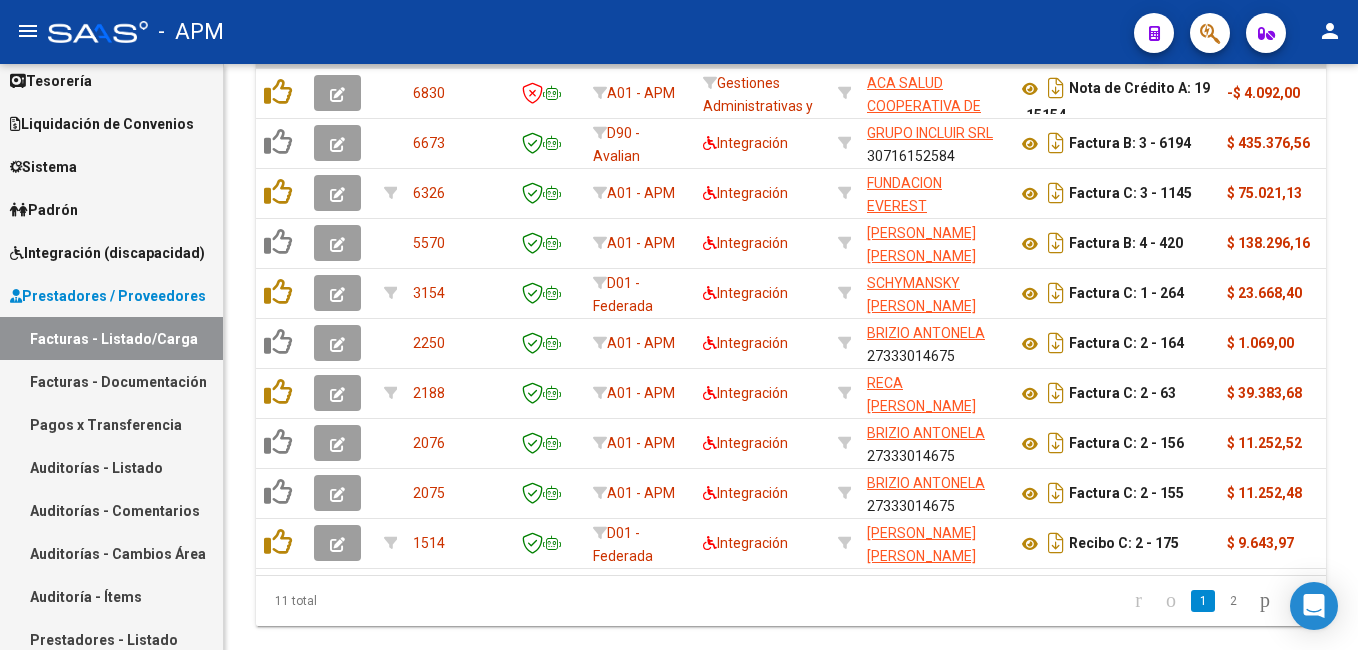 click on "Auditorías - Listado" at bounding box center (111, 467) 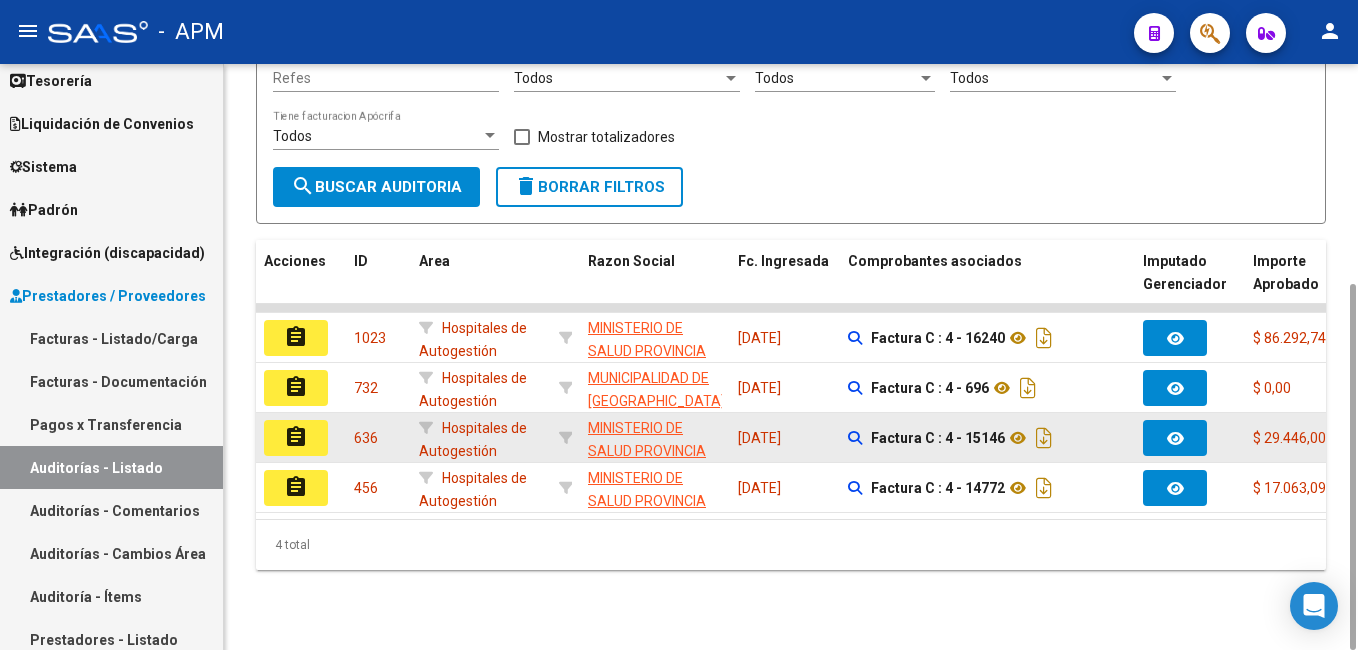 scroll, scrollTop: 0, scrollLeft: 0, axis: both 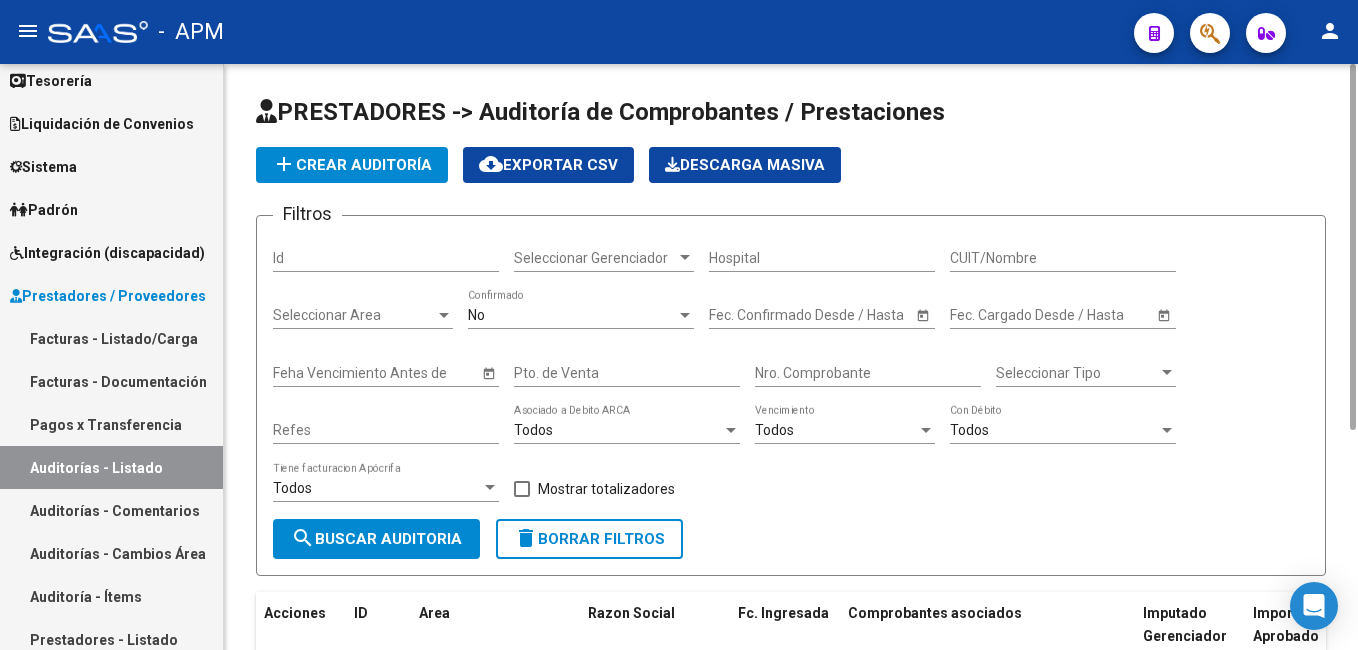 click on "No" at bounding box center [572, 315] 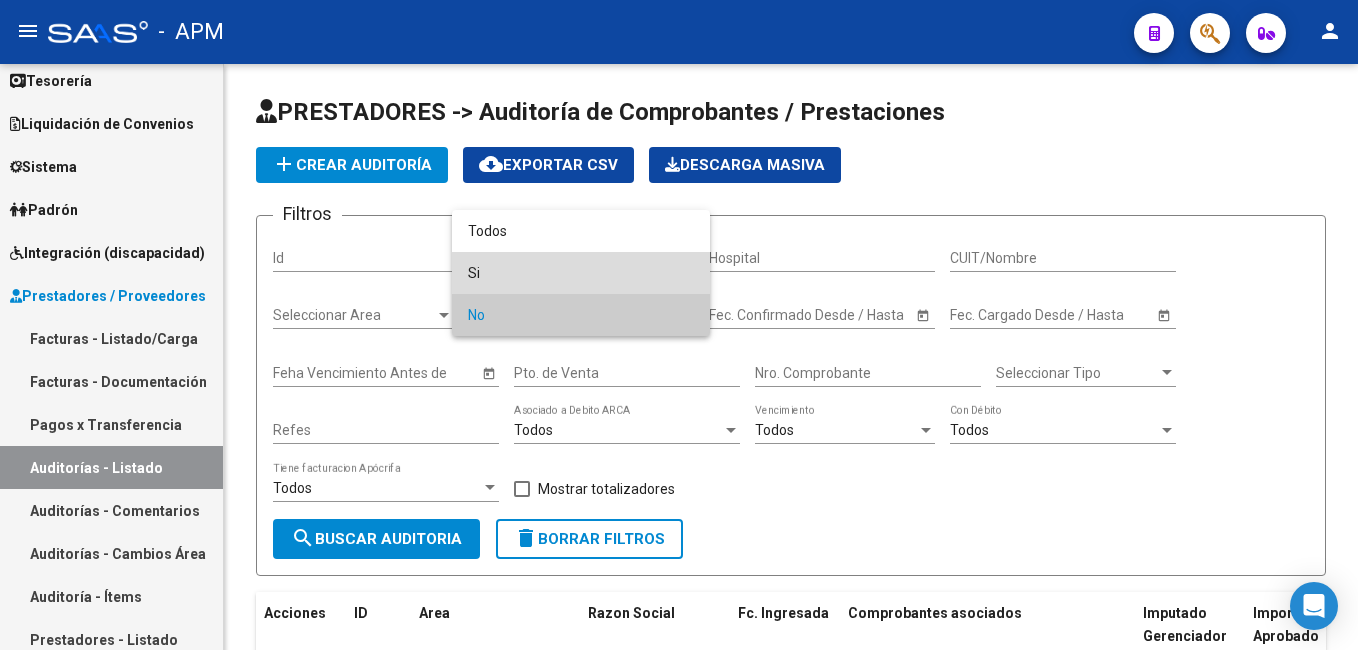 click on "Si" at bounding box center (581, 273) 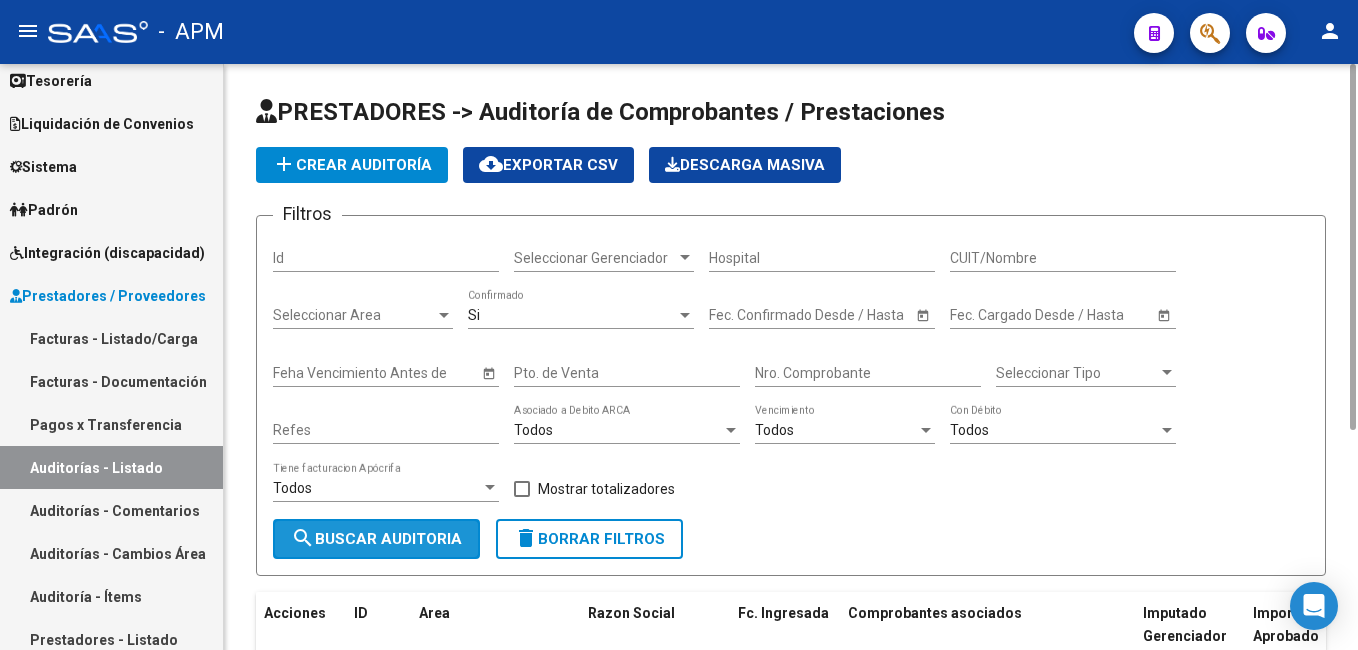 click on "search  Buscar Auditoria" 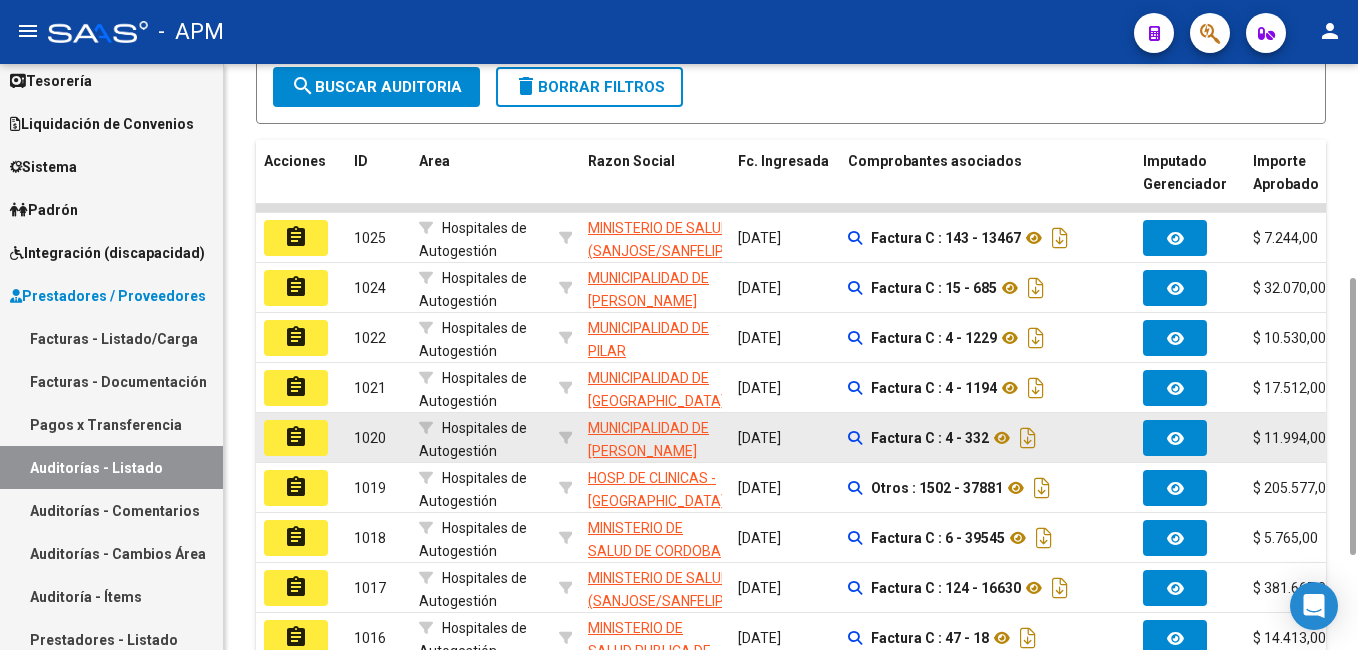 scroll, scrollTop: 0, scrollLeft: 0, axis: both 